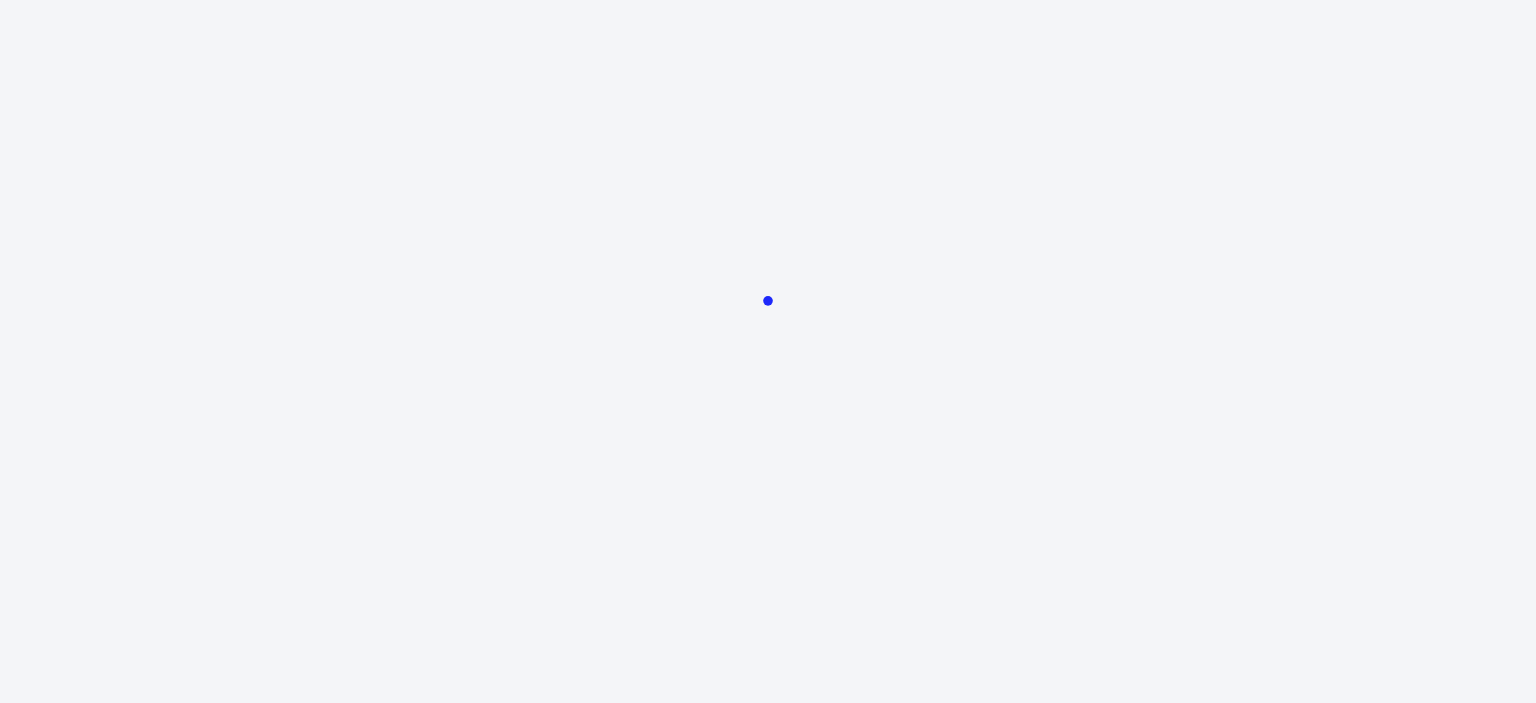 scroll, scrollTop: 0, scrollLeft: 0, axis: both 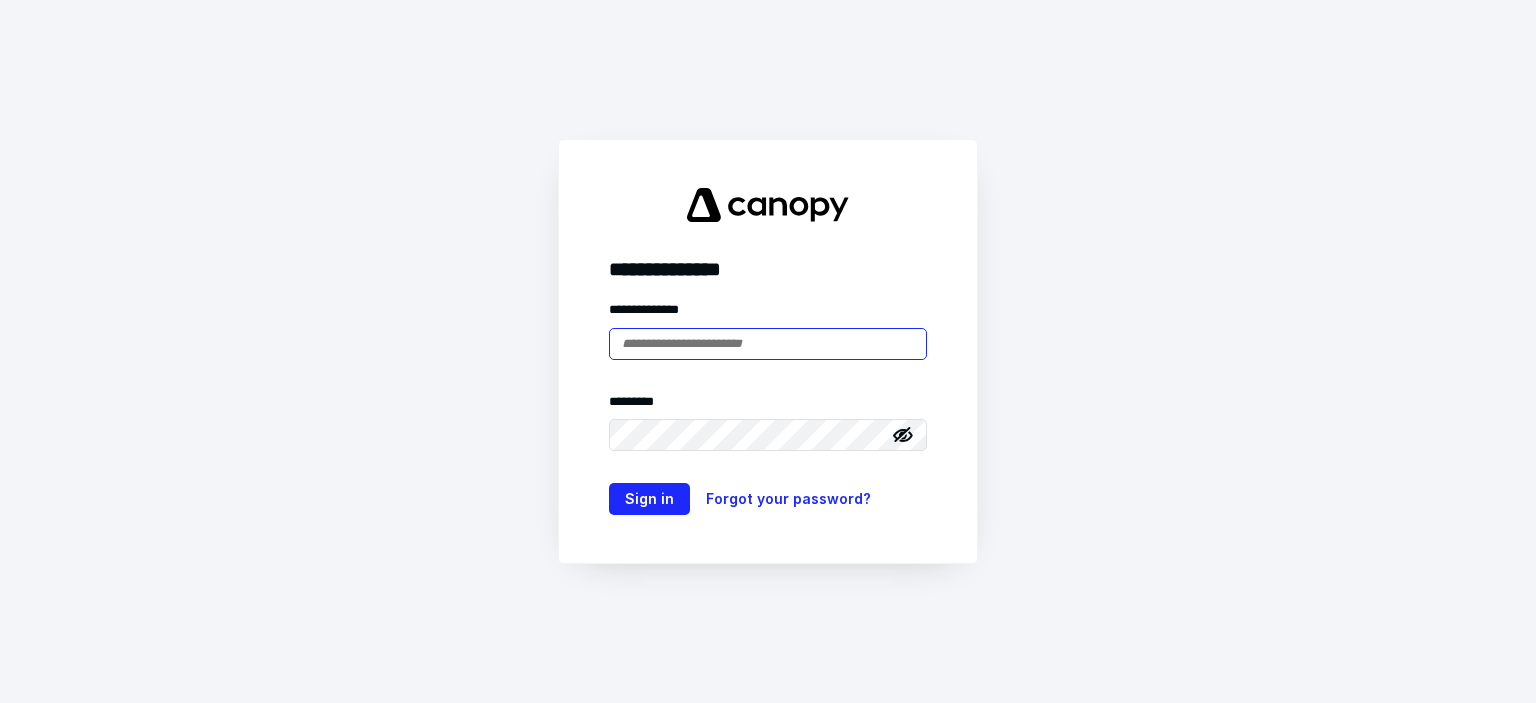 click at bounding box center [768, 344] 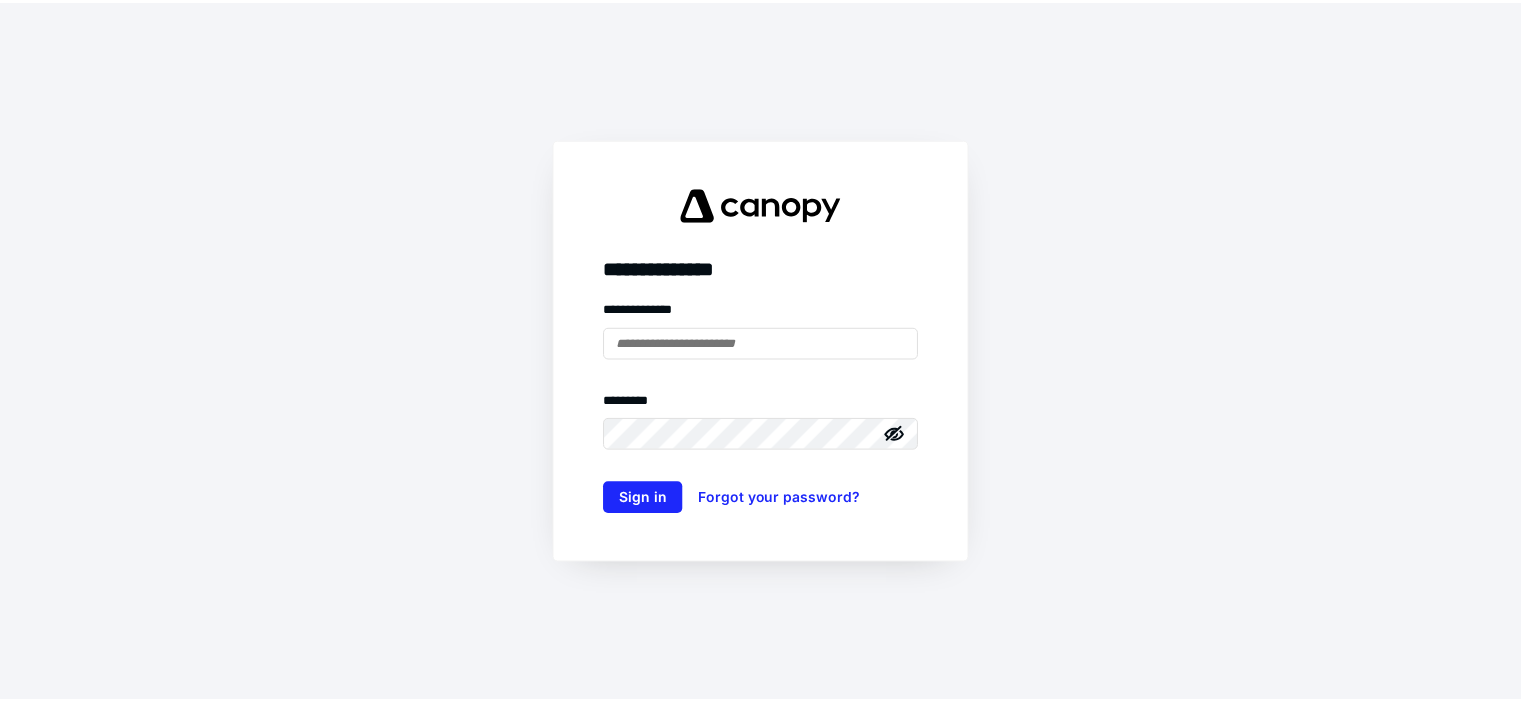 scroll, scrollTop: 0, scrollLeft: 0, axis: both 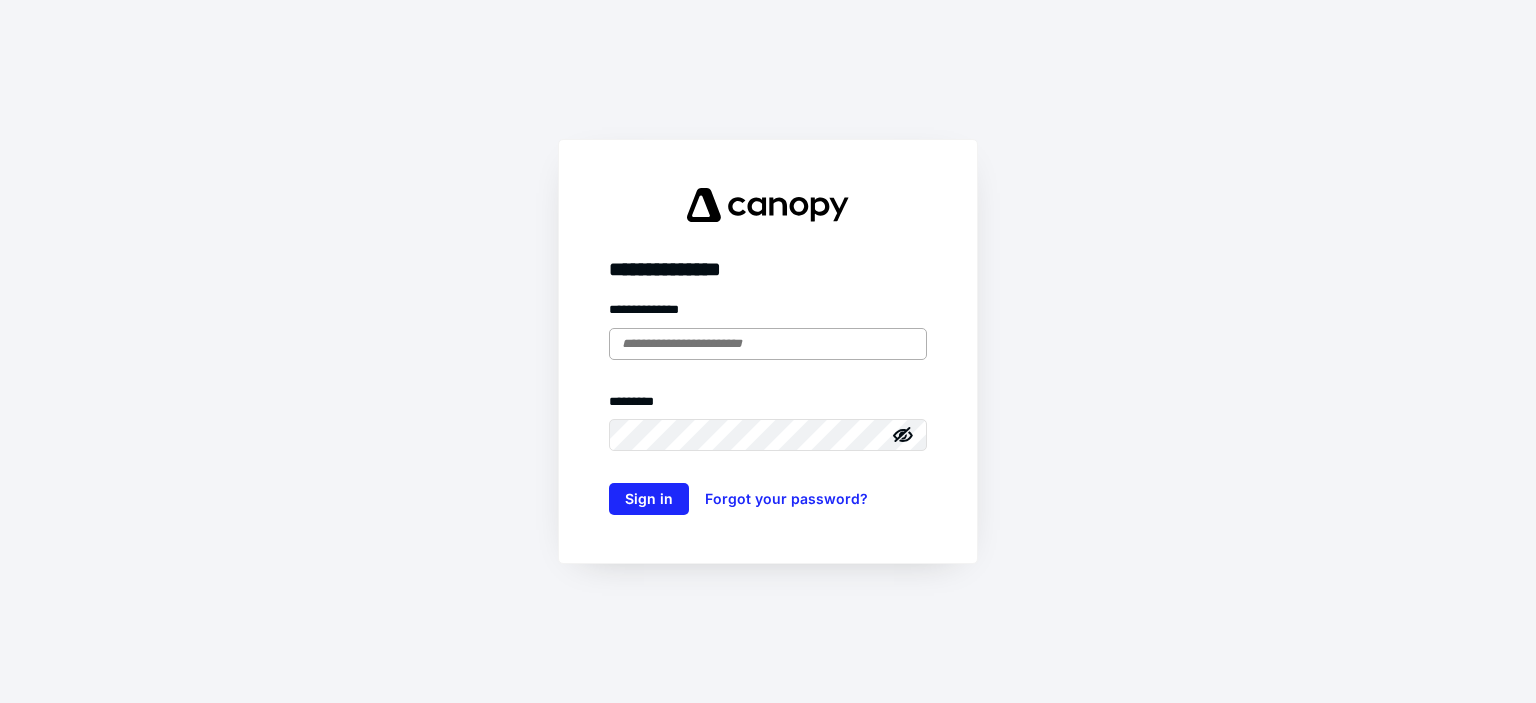 click at bounding box center (768, 344) 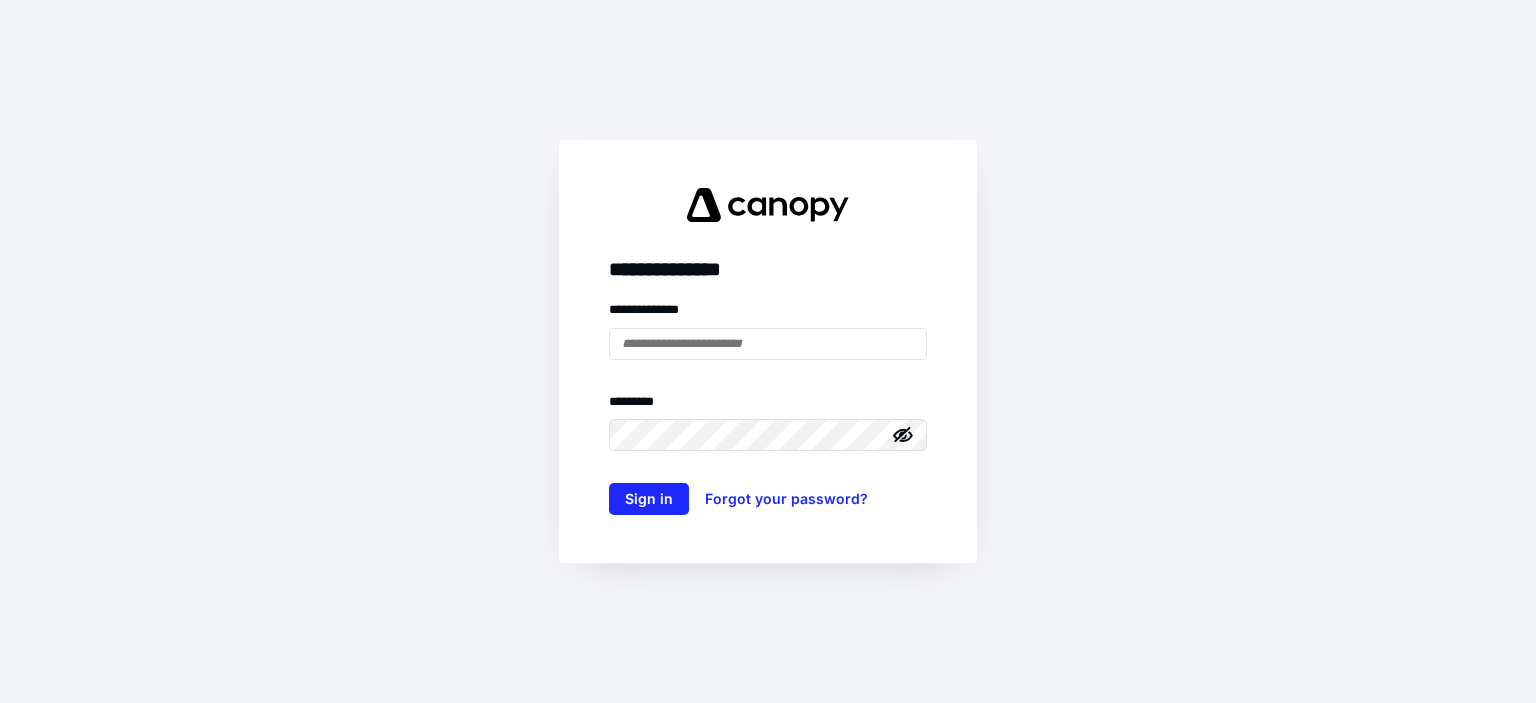 type on "**********" 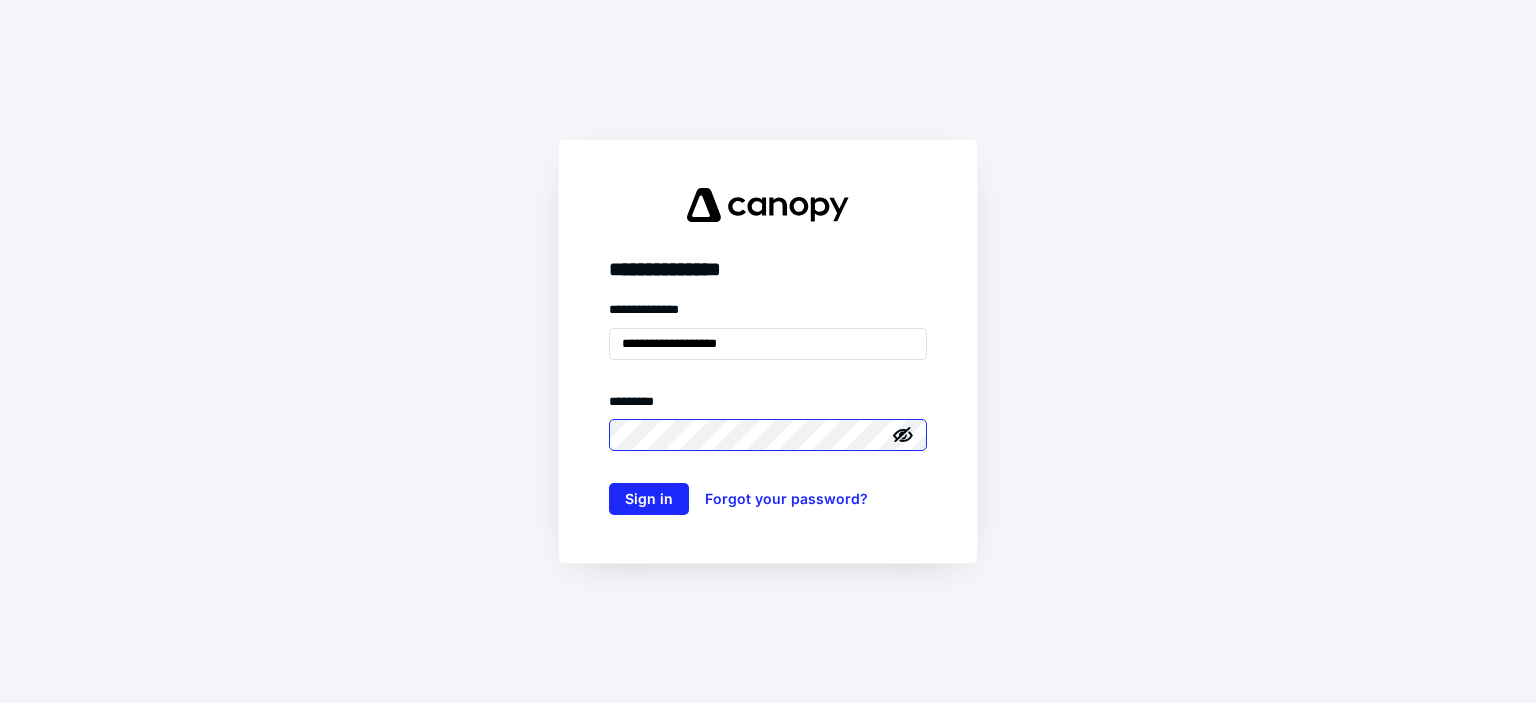 click on "Sign in" at bounding box center [649, 499] 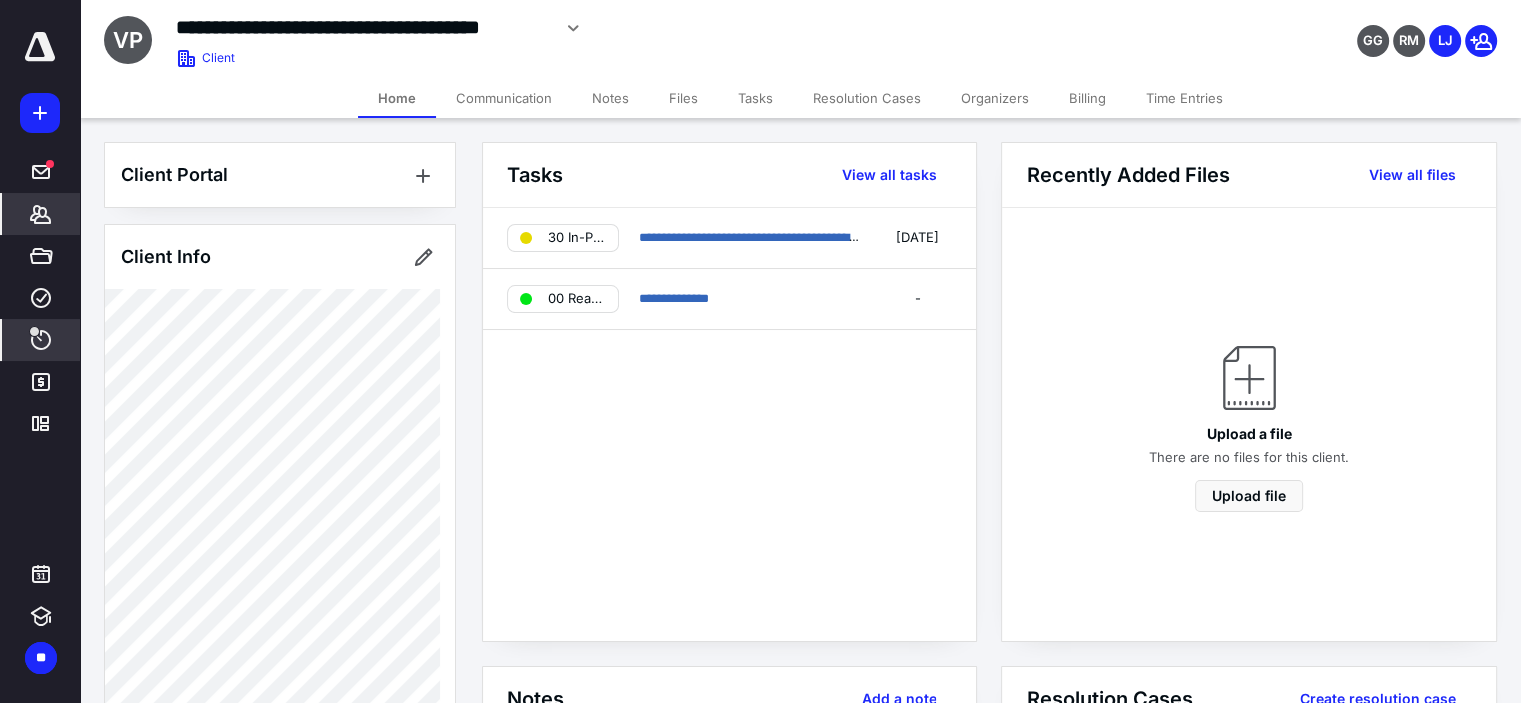 scroll, scrollTop: 0, scrollLeft: 0, axis: both 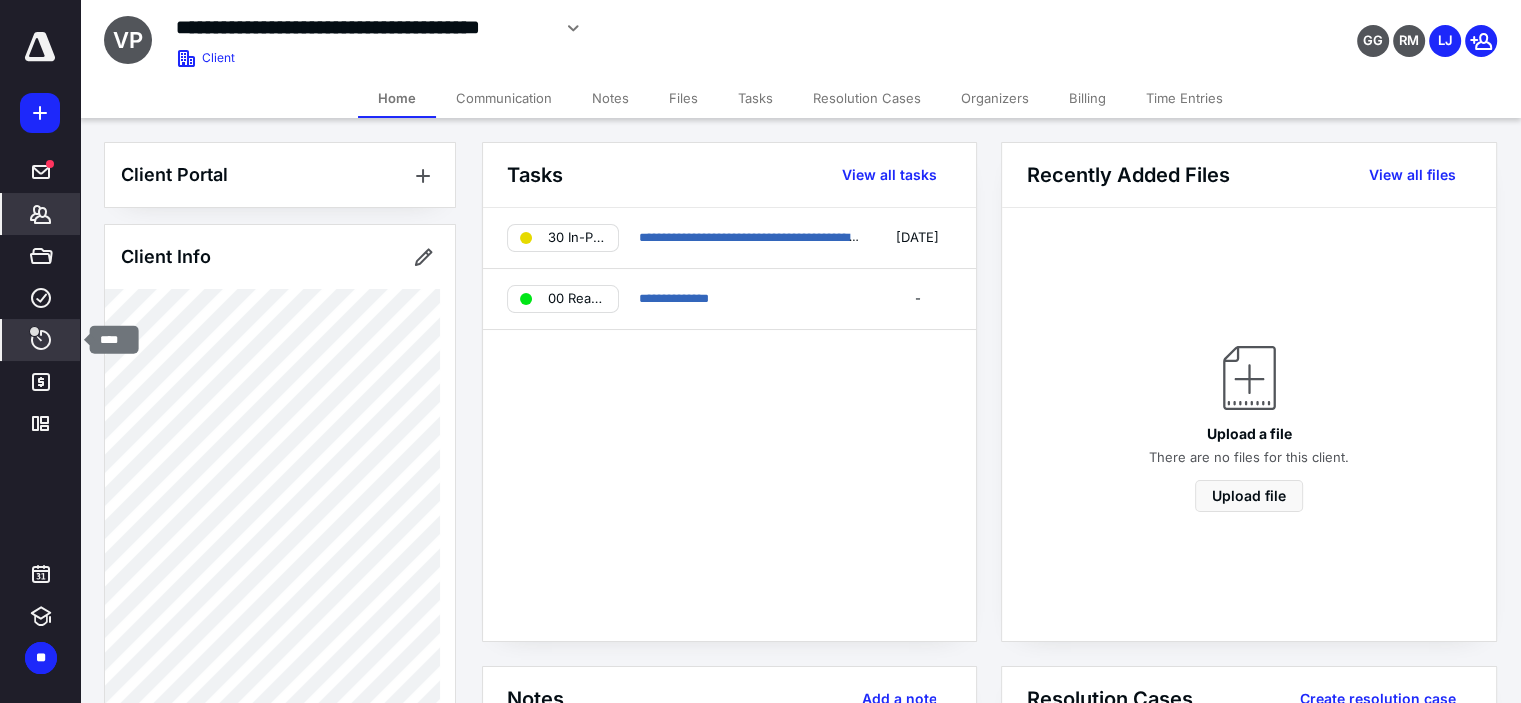 click 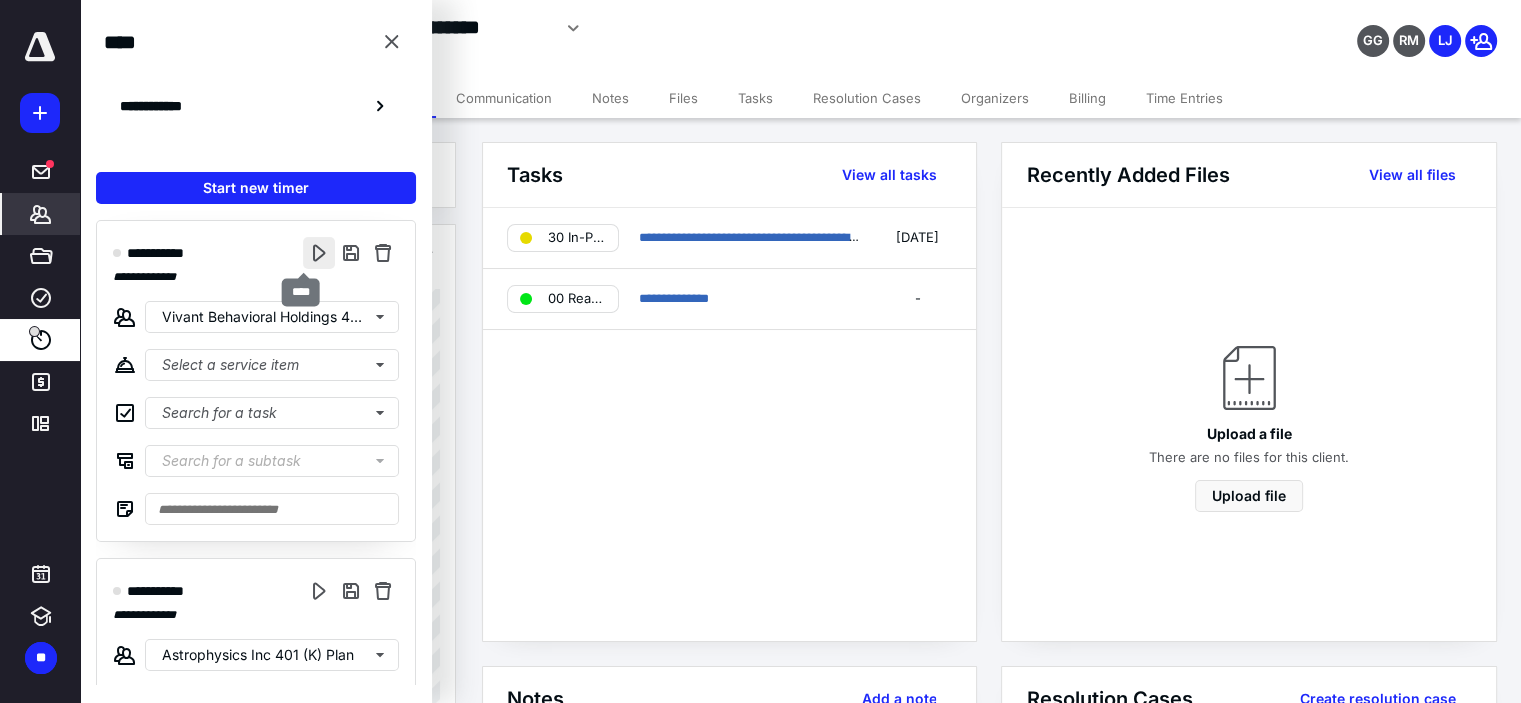 click at bounding box center (319, 253) 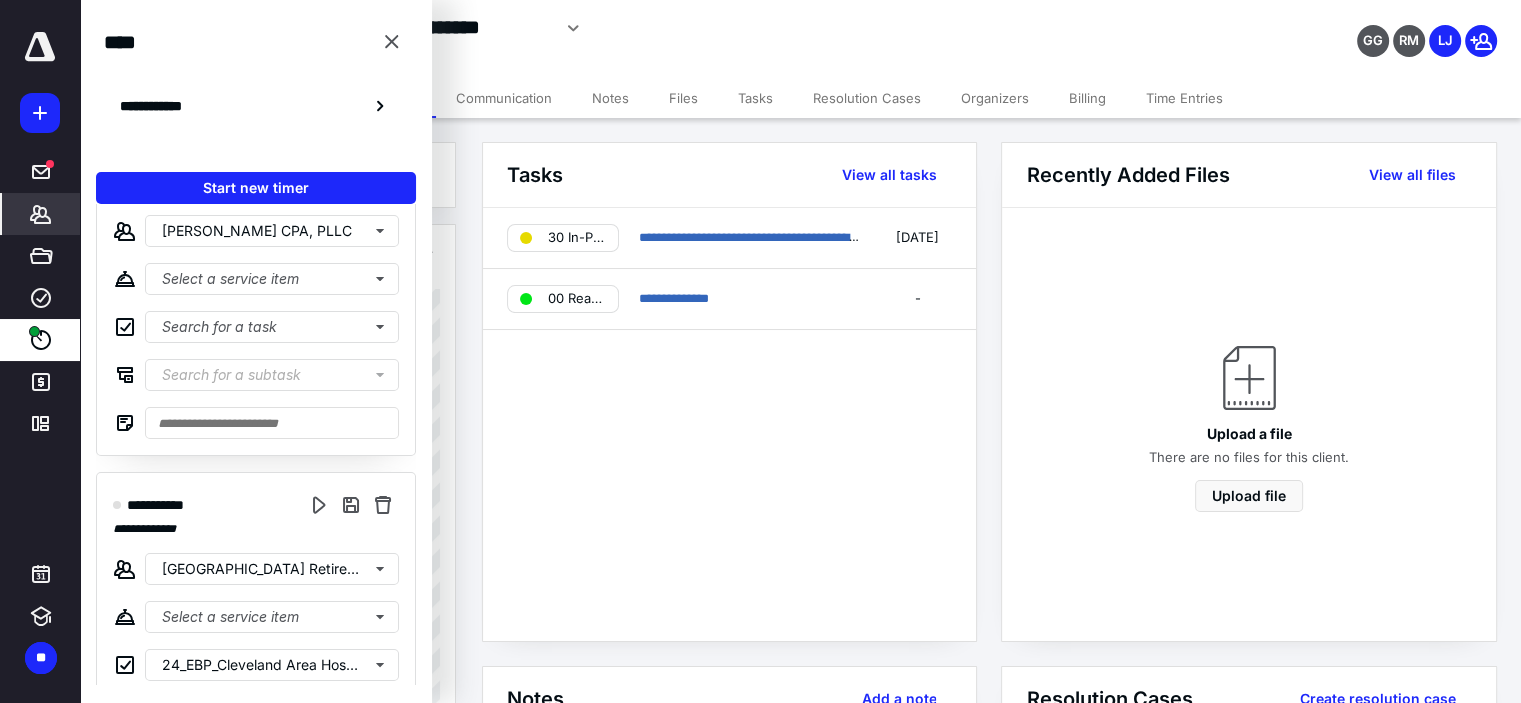 scroll, scrollTop: 1200, scrollLeft: 0, axis: vertical 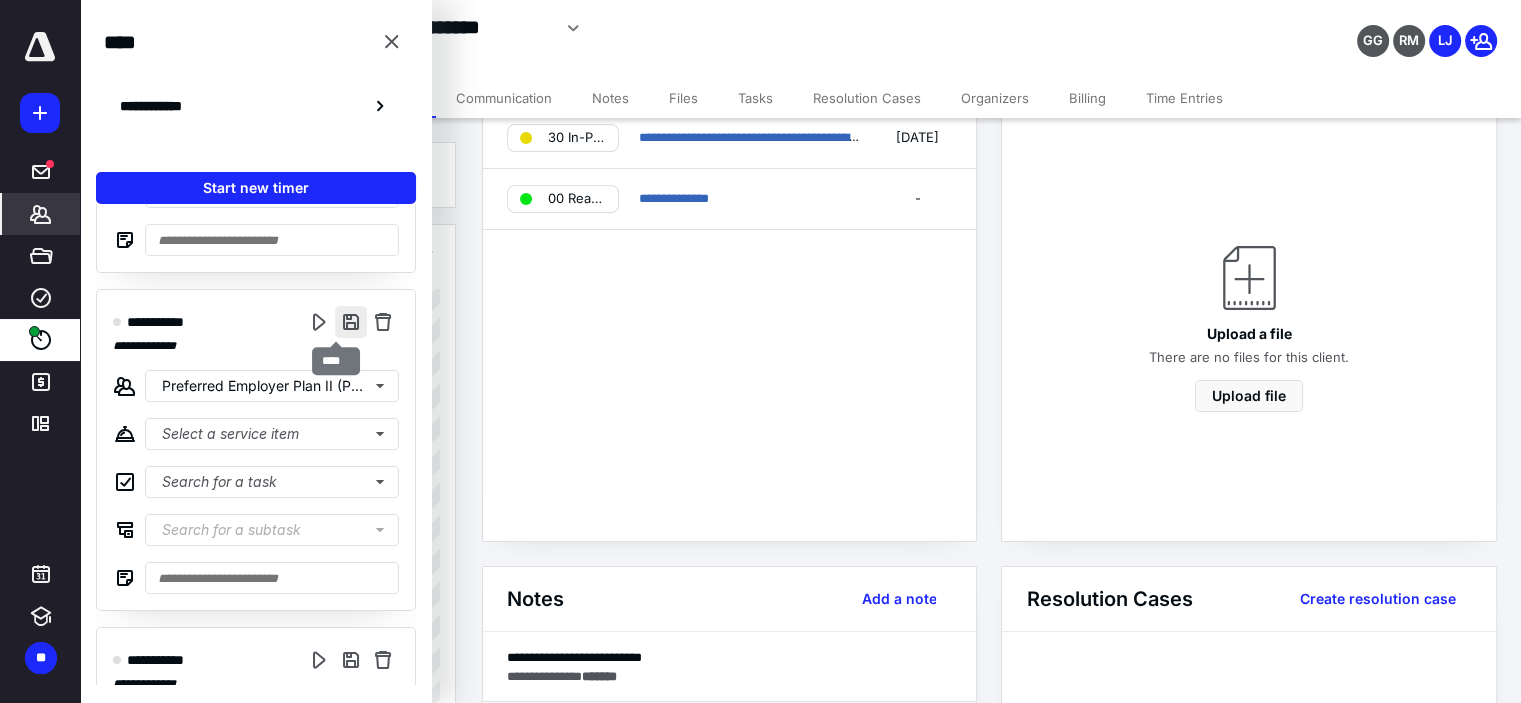 click at bounding box center (351, 322) 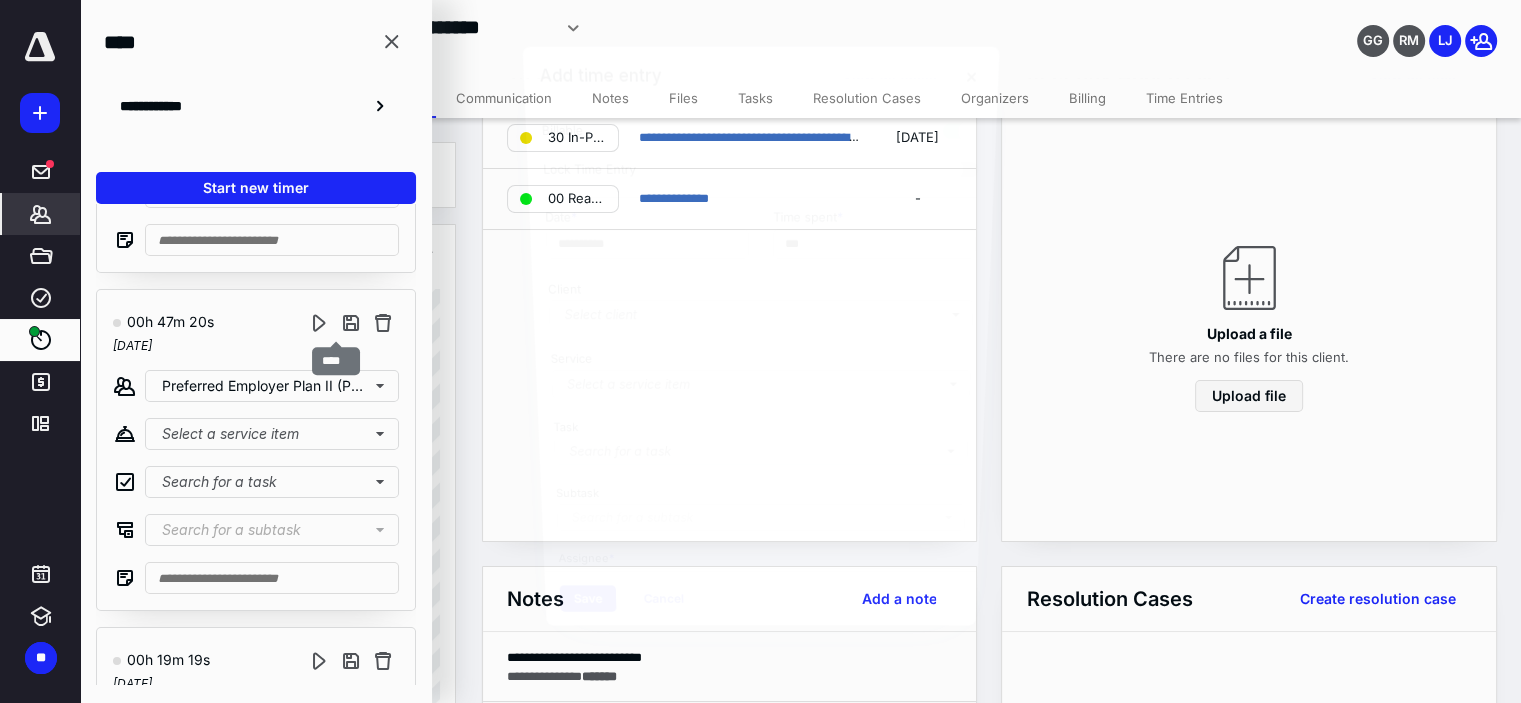type on "***" 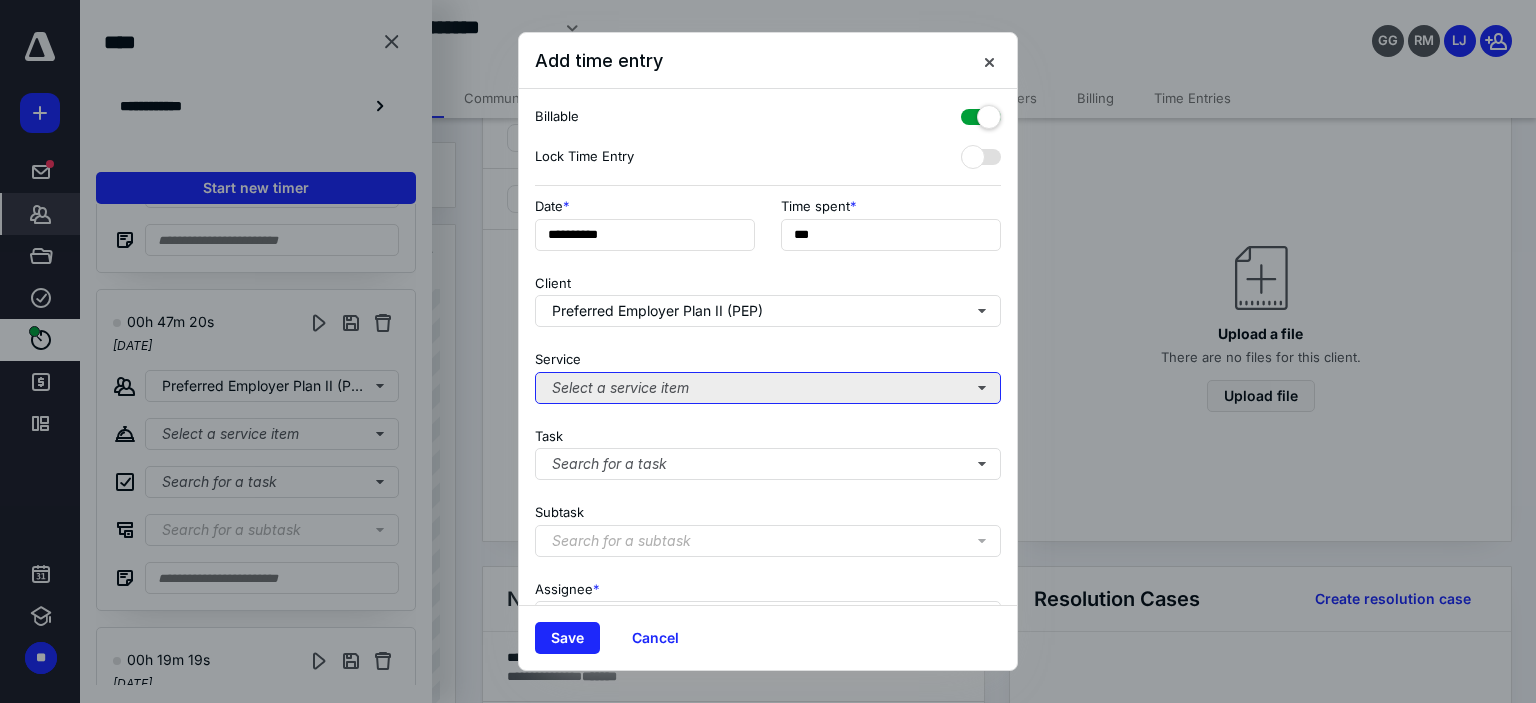 click on "Select a service item" at bounding box center [768, 388] 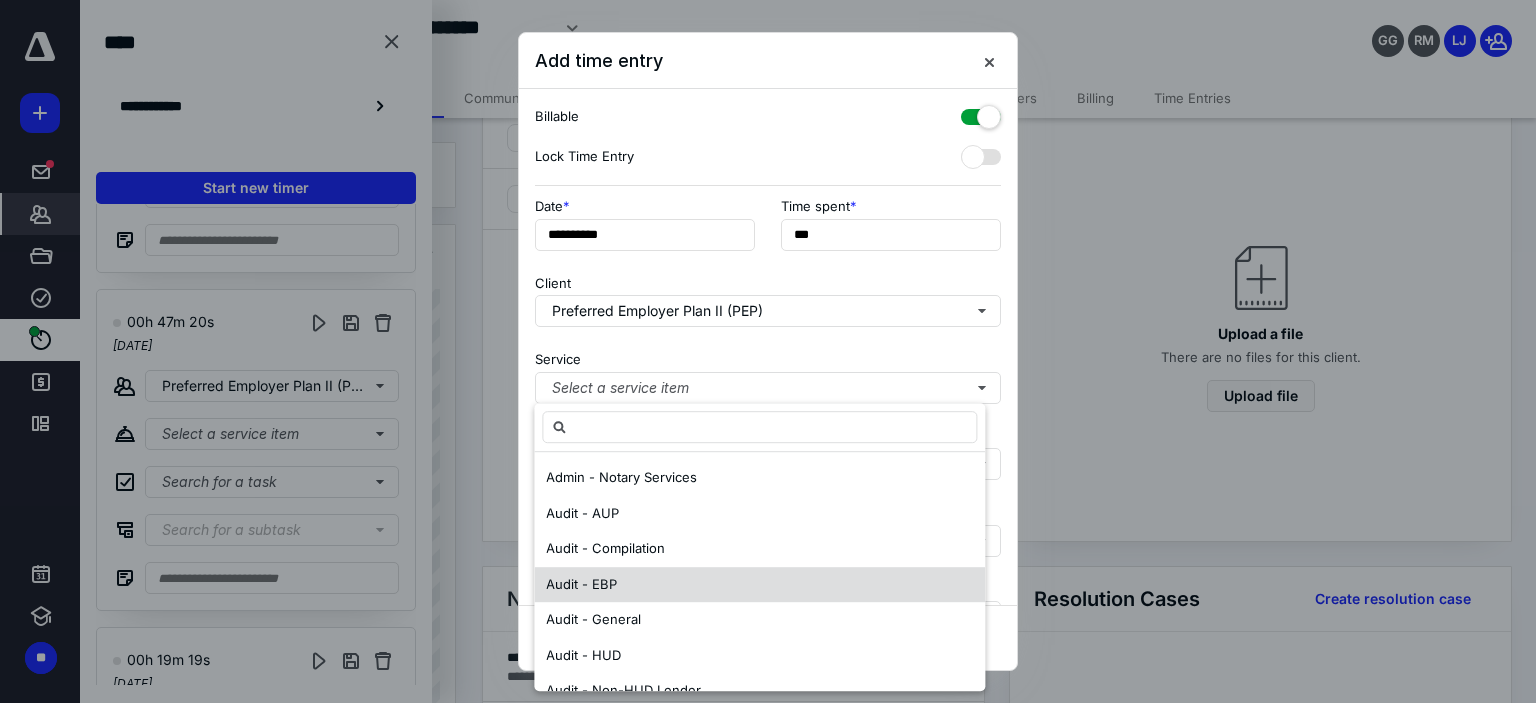 click on "Audit - EBP" at bounding box center [759, 585] 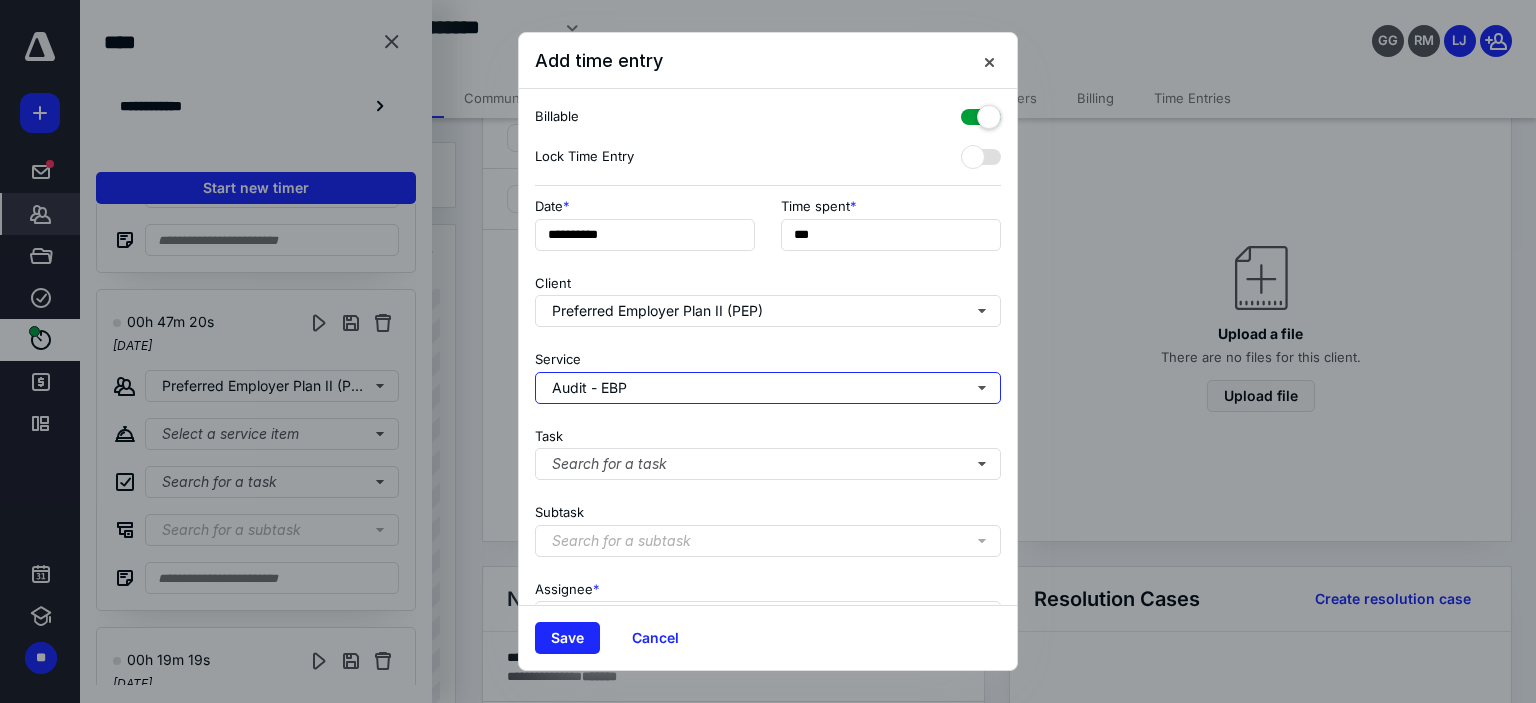 scroll, scrollTop: 197, scrollLeft: 0, axis: vertical 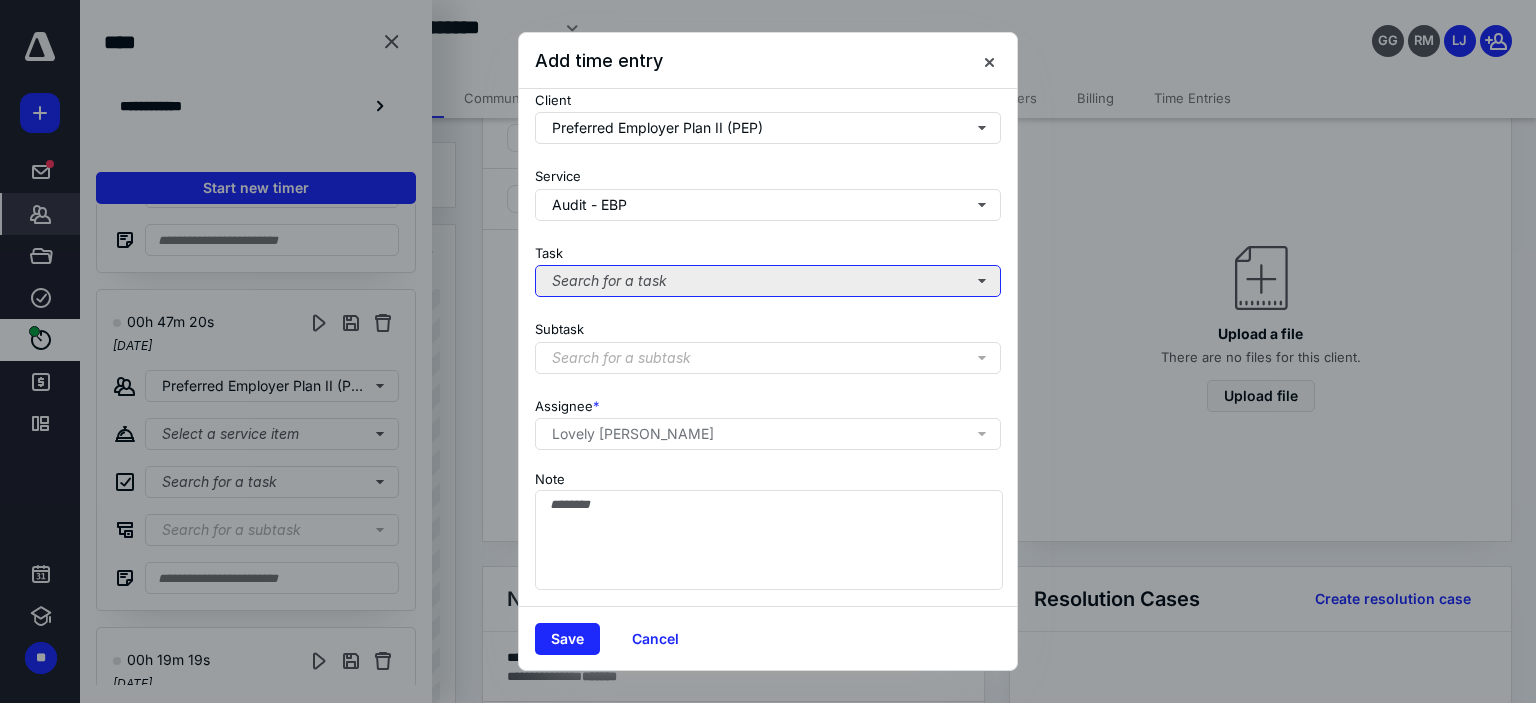 click on "Search for a task" at bounding box center (768, 281) 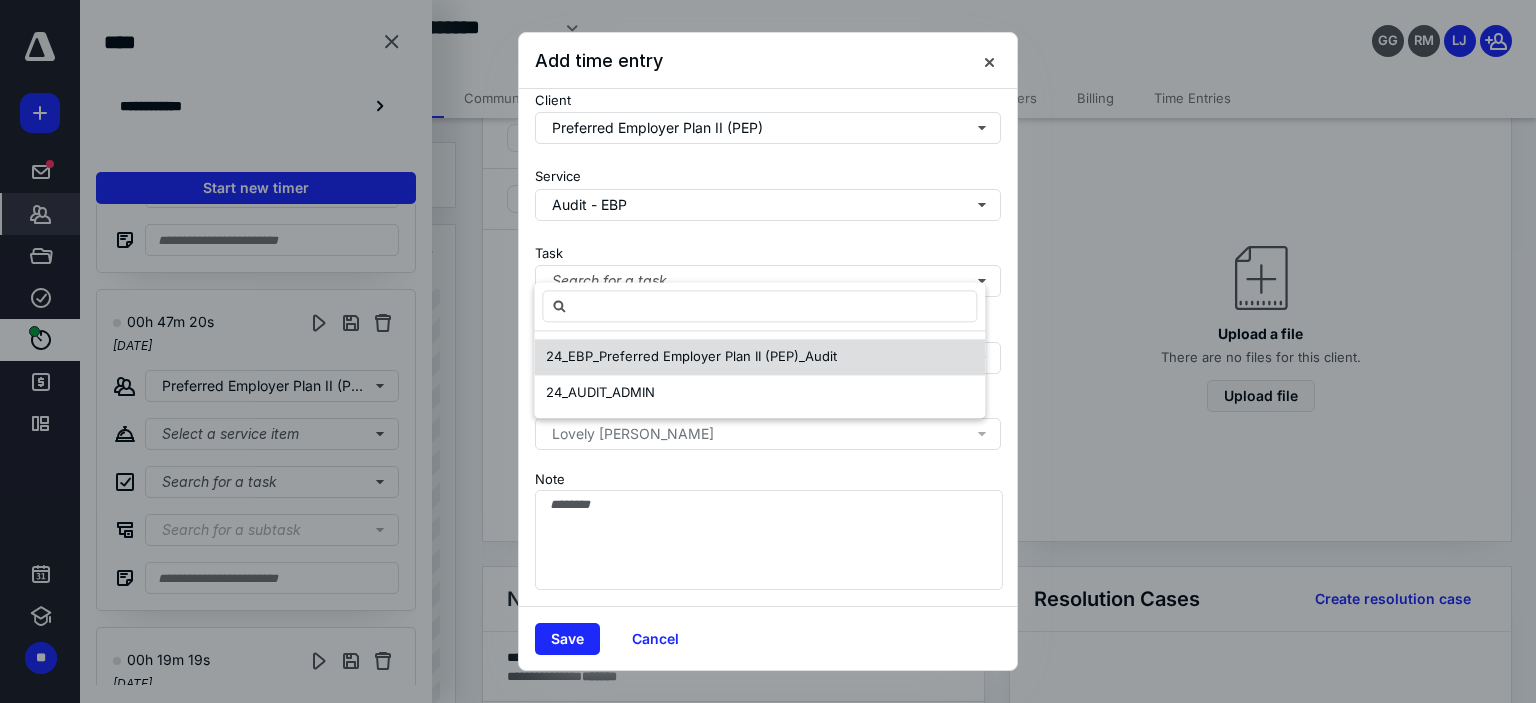 click on "24_EBP_Preferred Employer Plan II (PEP)_Audit" at bounding box center (691, 356) 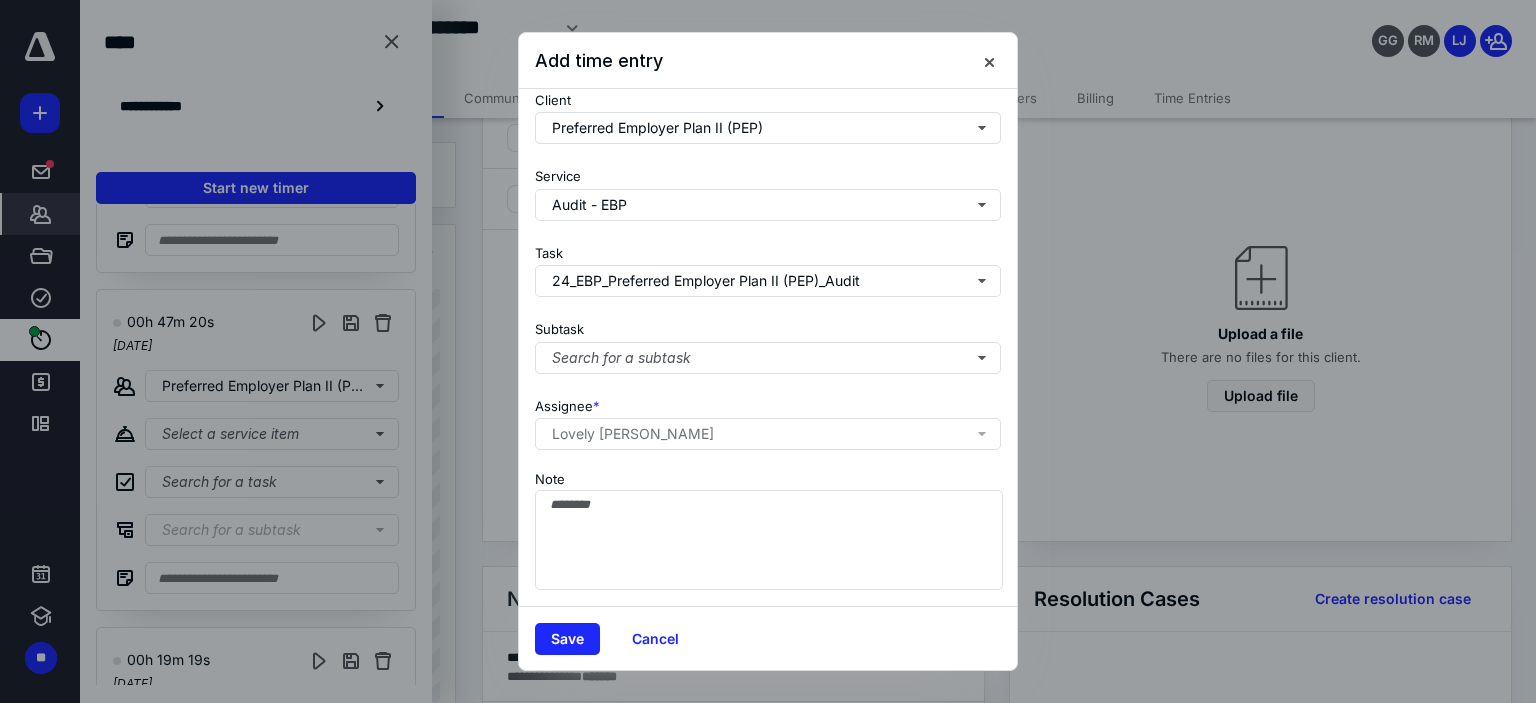 click on "Subtask Search for a subtask" at bounding box center (768, 343) 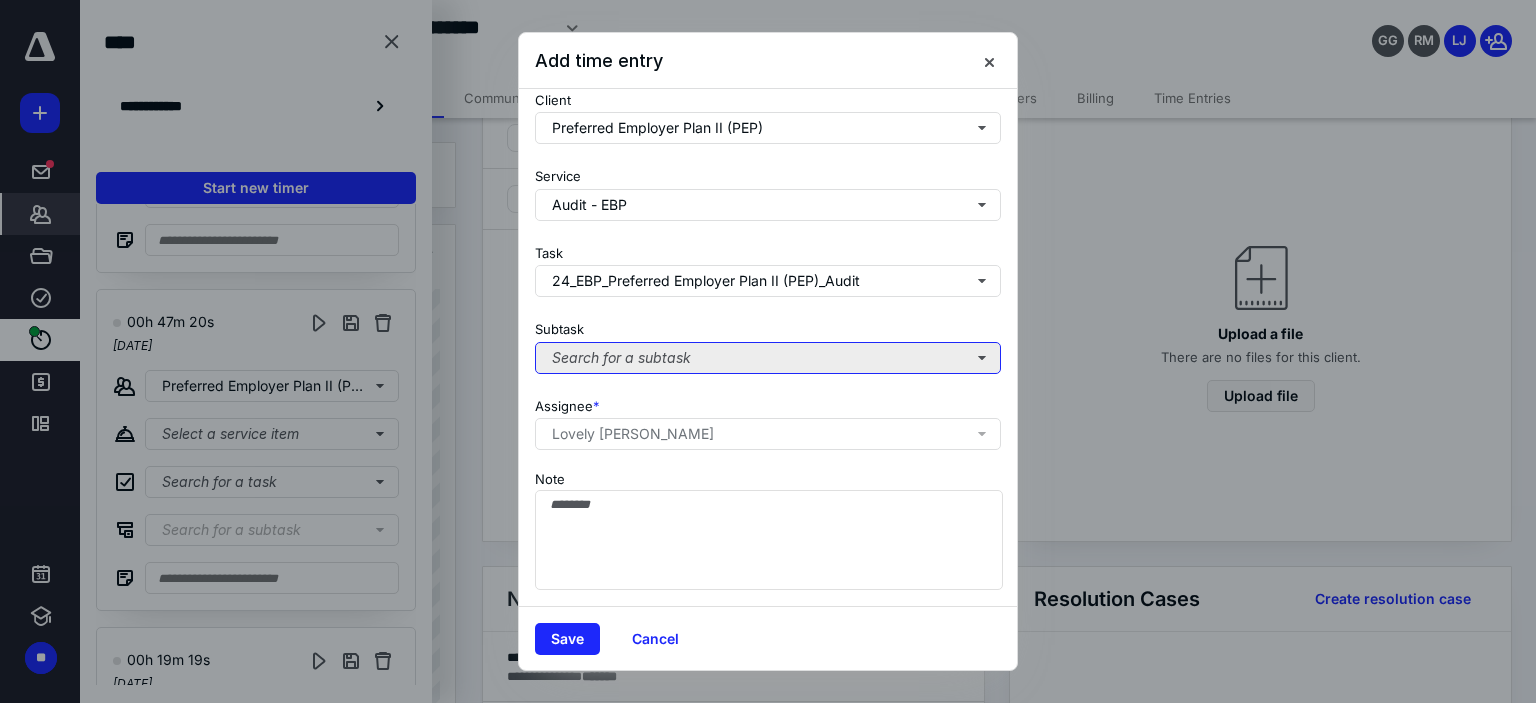 click on "Search for a subtask" at bounding box center (768, 358) 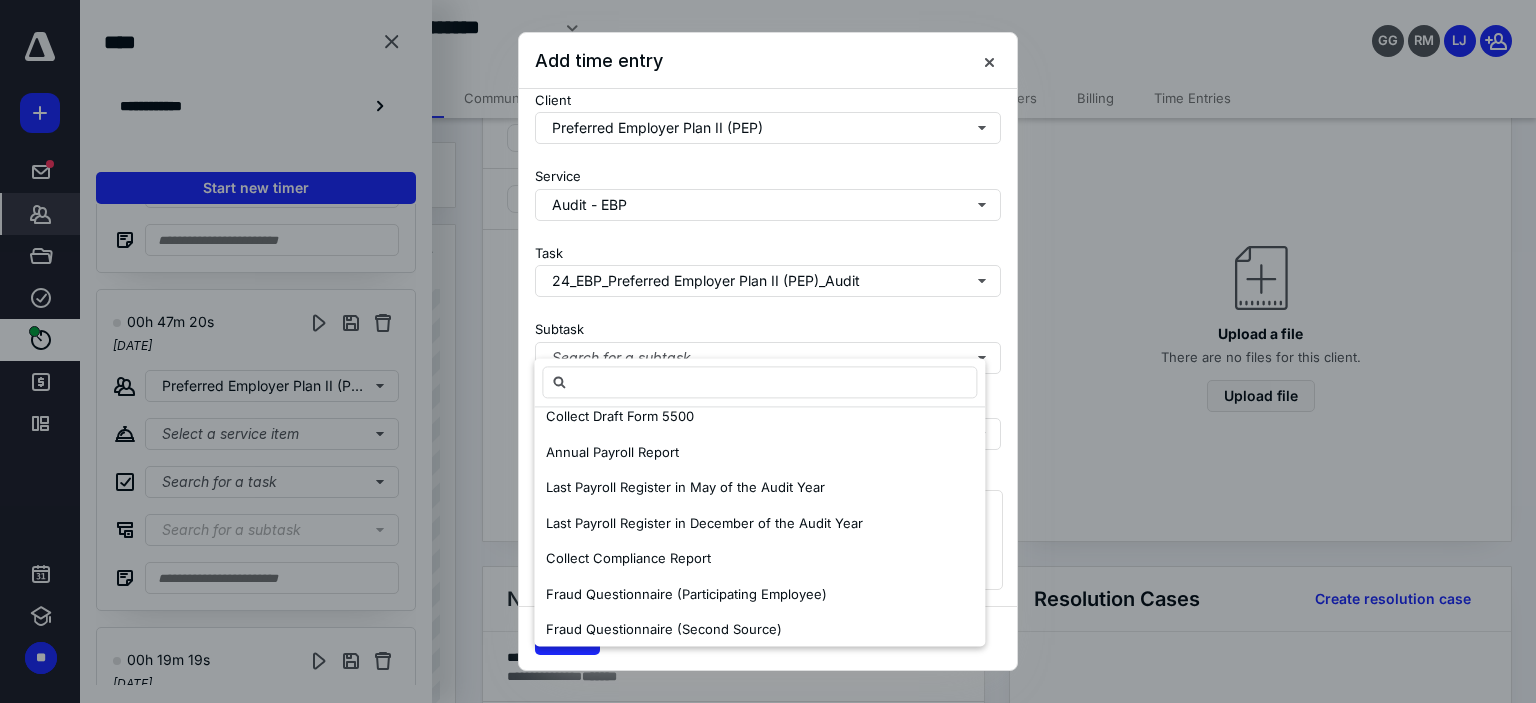 scroll, scrollTop: 500, scrollLeft: 0, axis: vertical 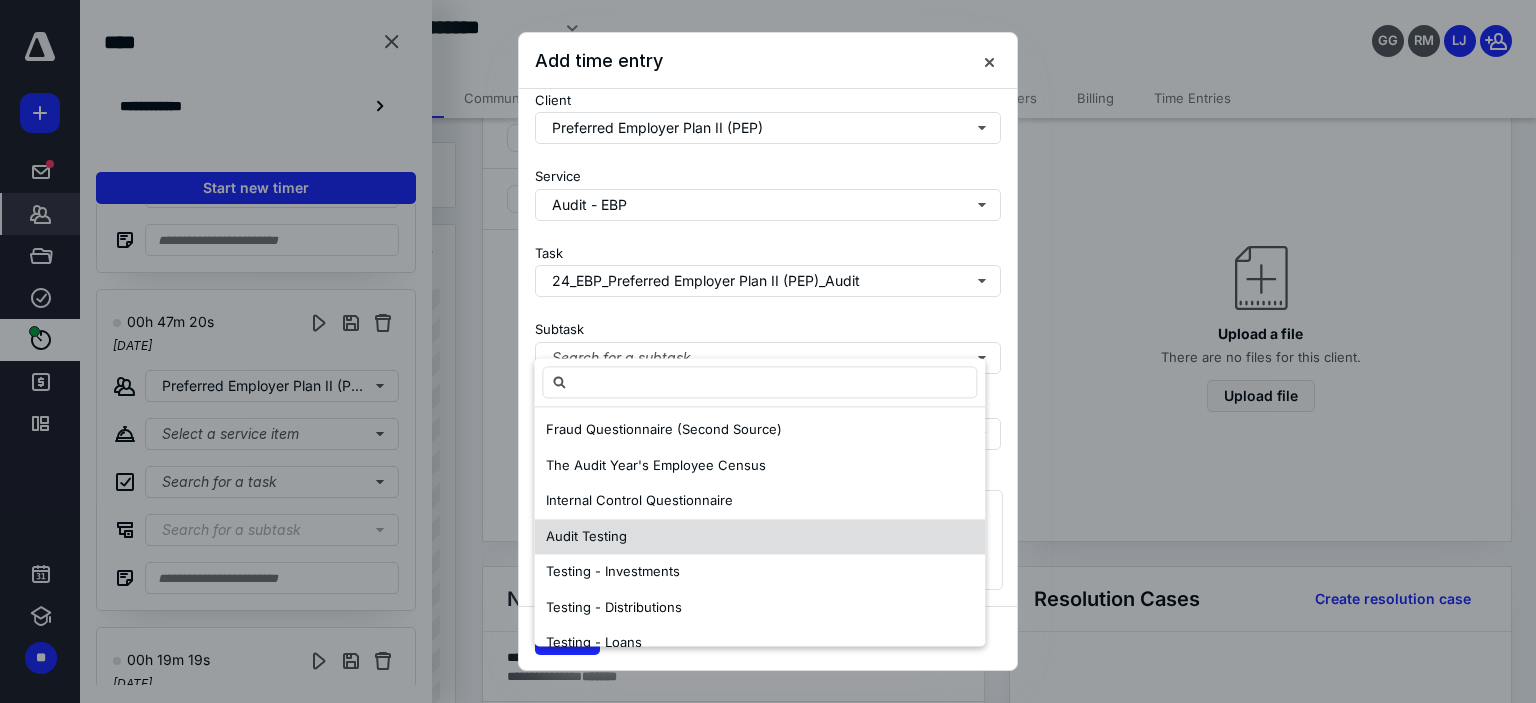 click on "Audit Testing" at bounding box center (759, 537) 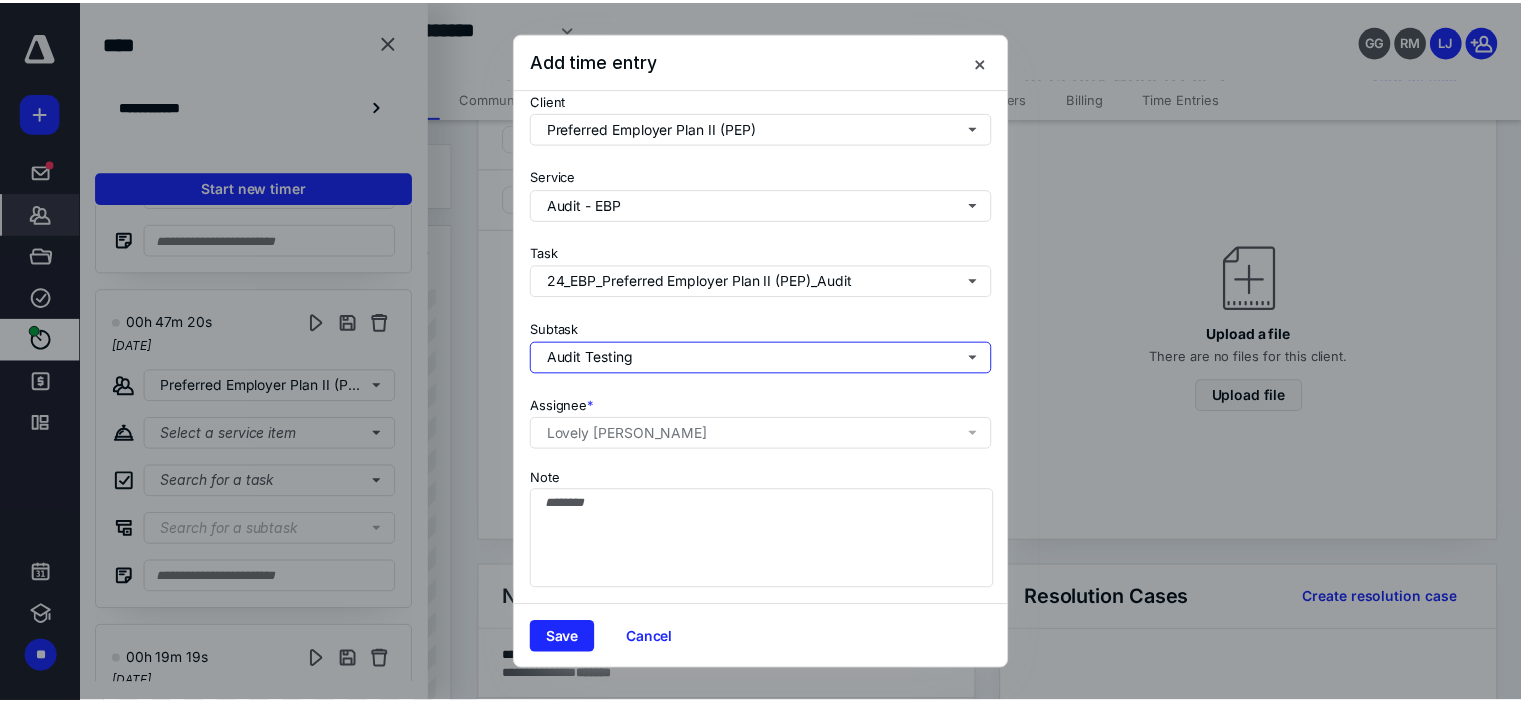 scroll, scrollTop: 0, scrollLeft: 0, axis: both 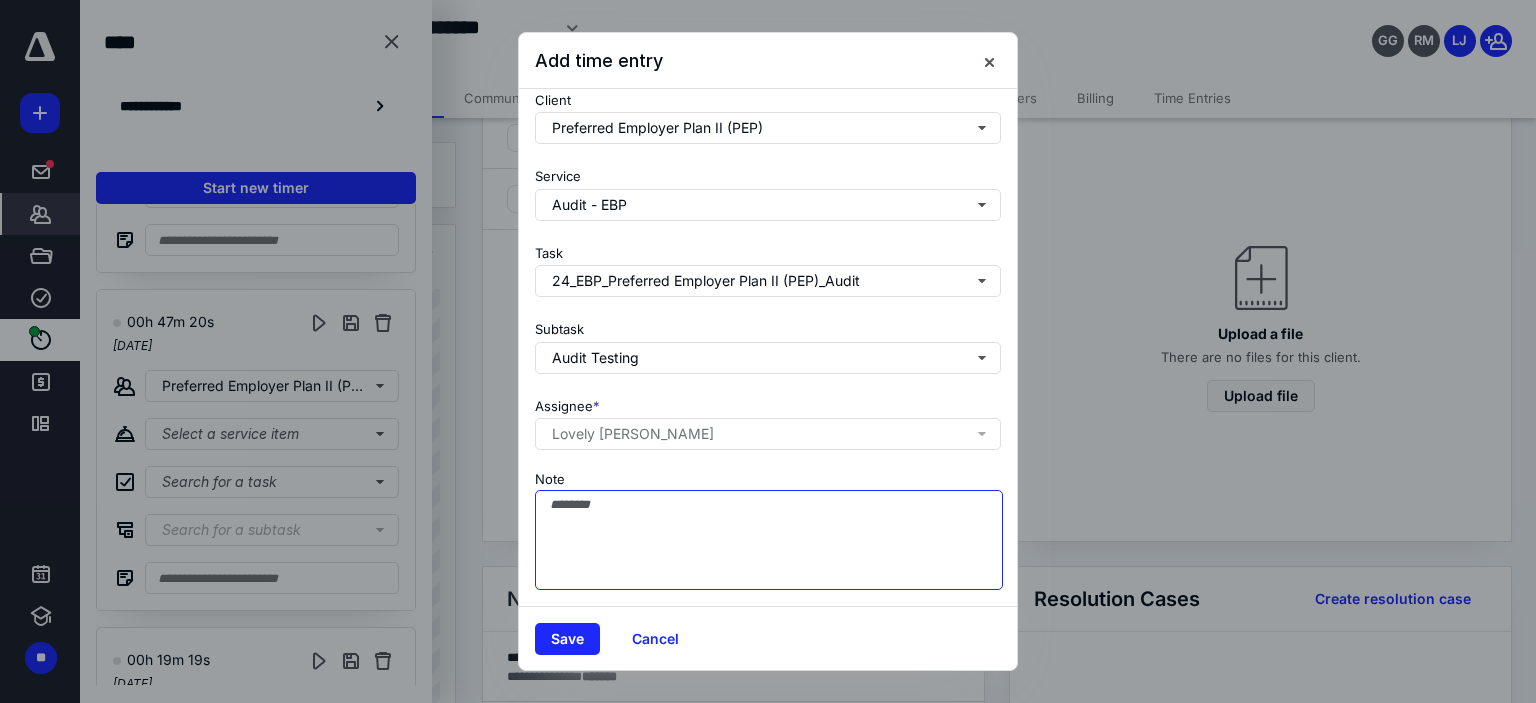 click on "Note" at bounding box center [769, 540] 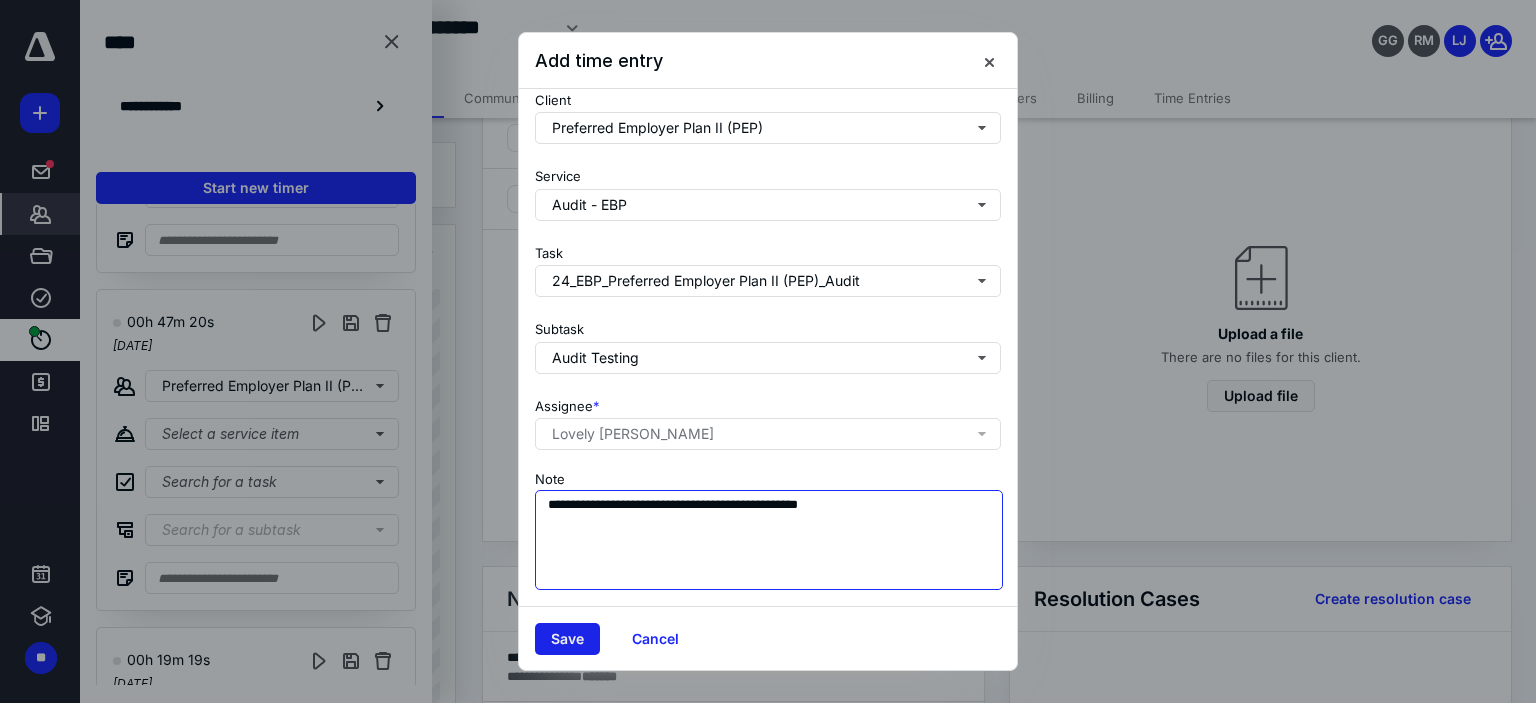 type on "**********" 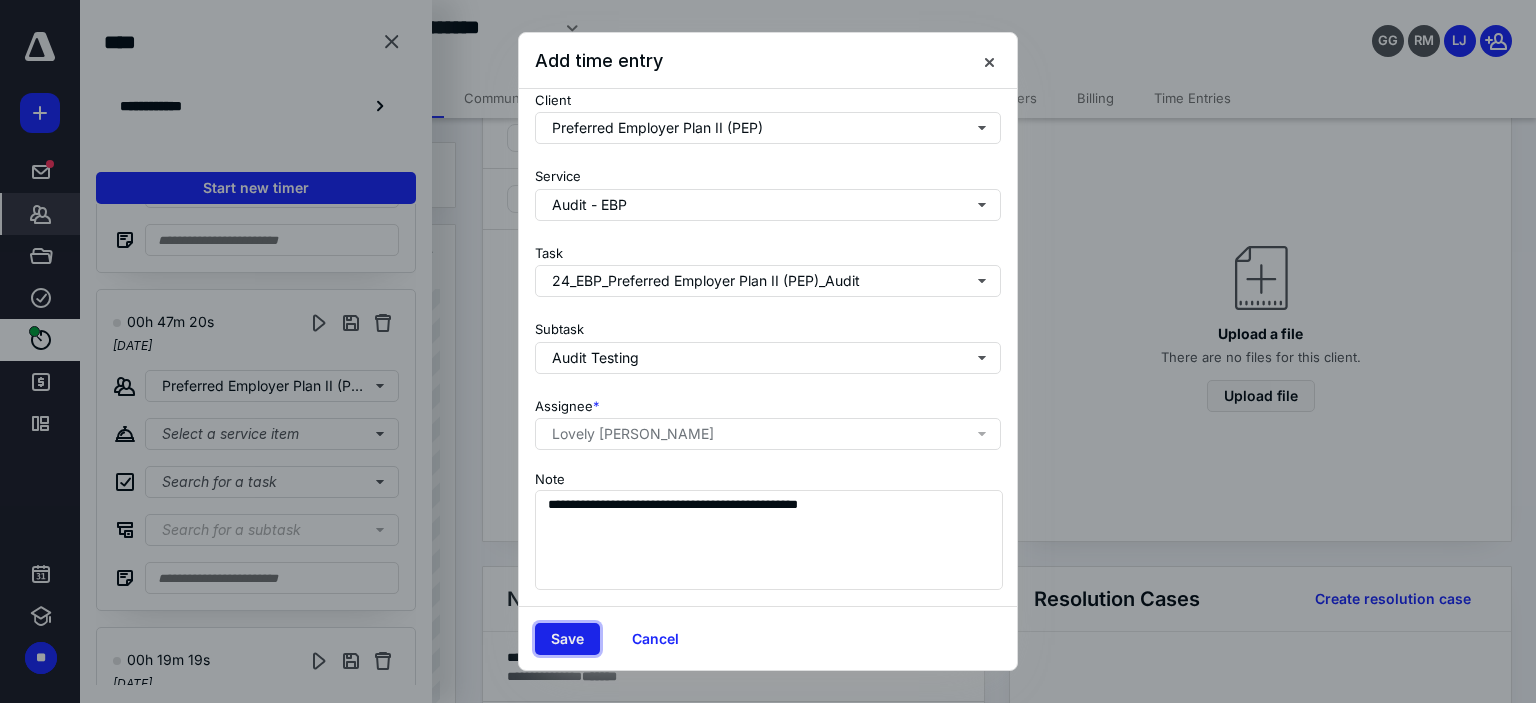 click on "Save" at bounding box center [567, 639] 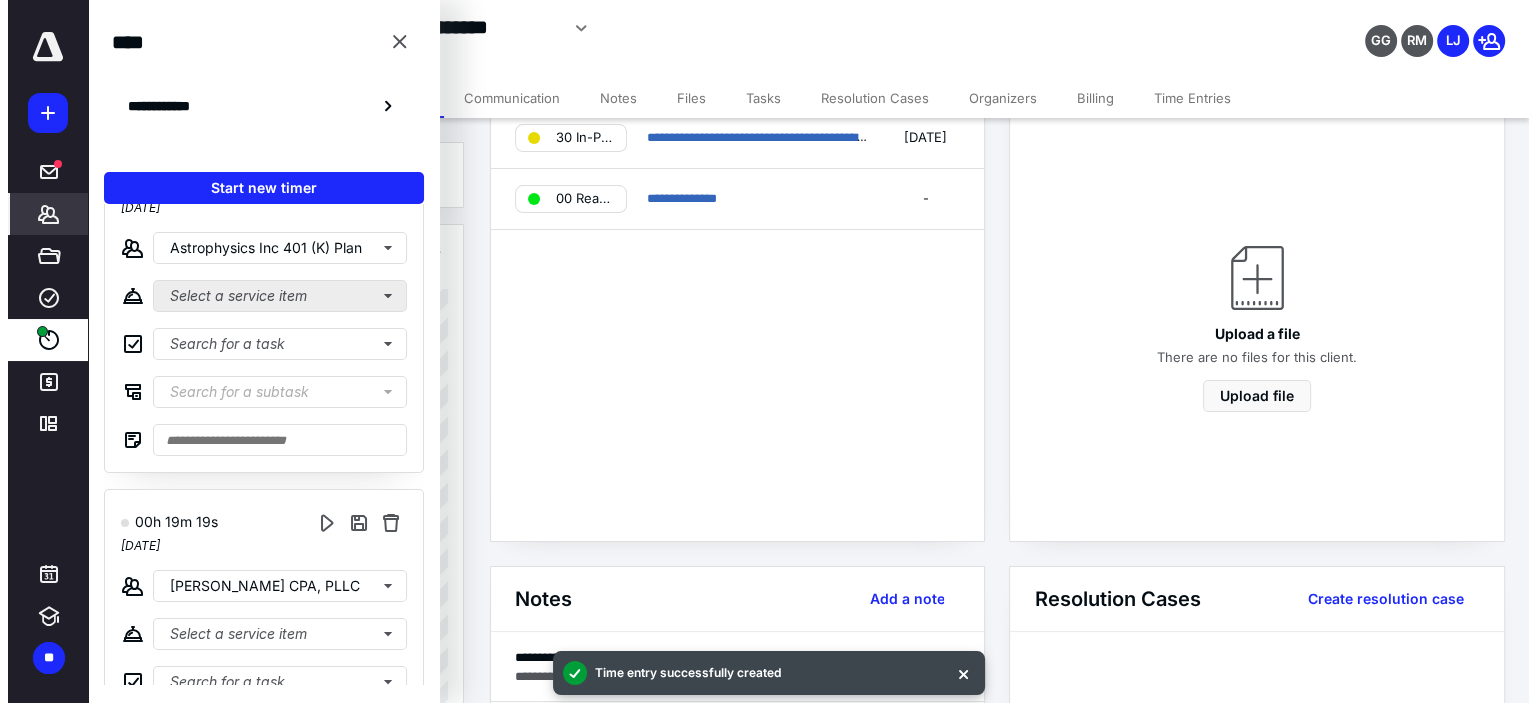 scroll, scrollTop: 307, scrollLeft: 0, axis: vertical 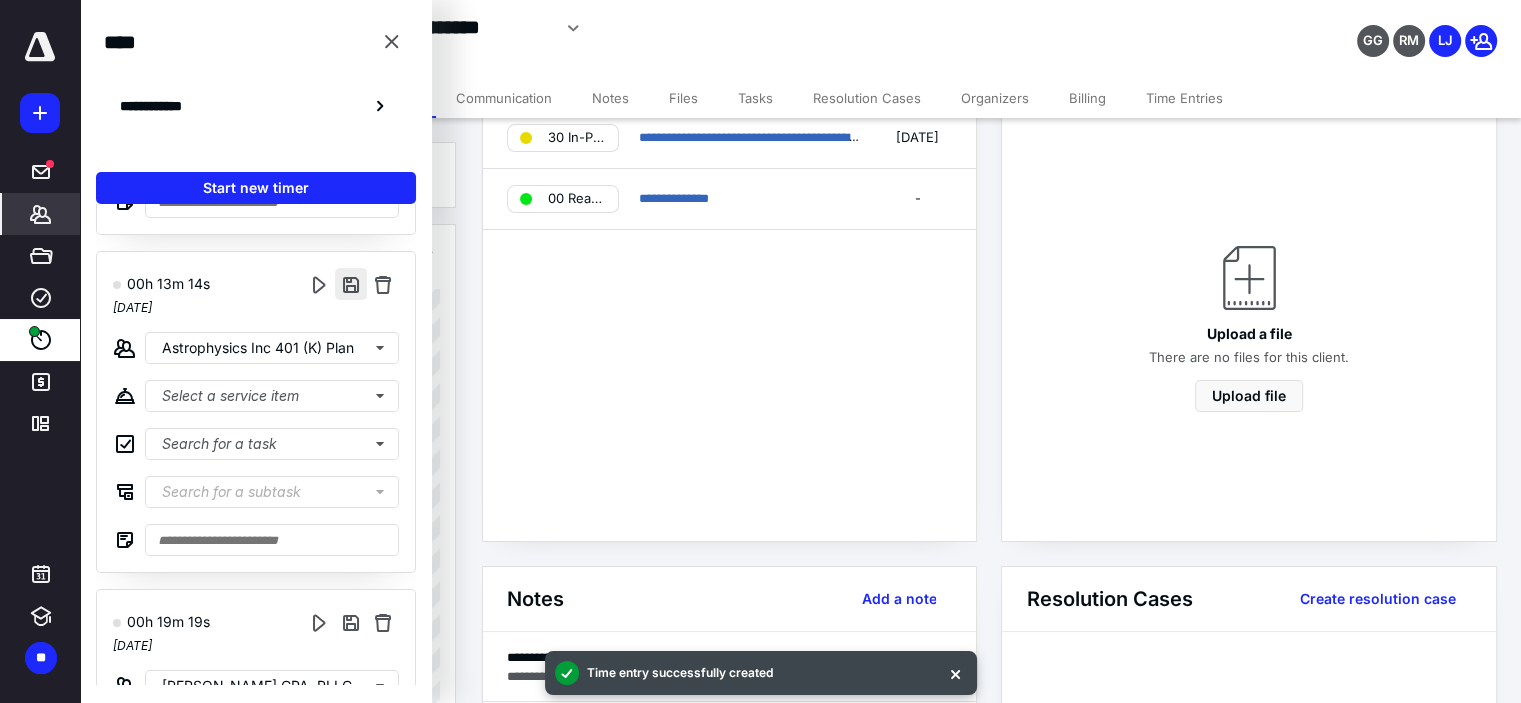click at bounding box center (351, 284) 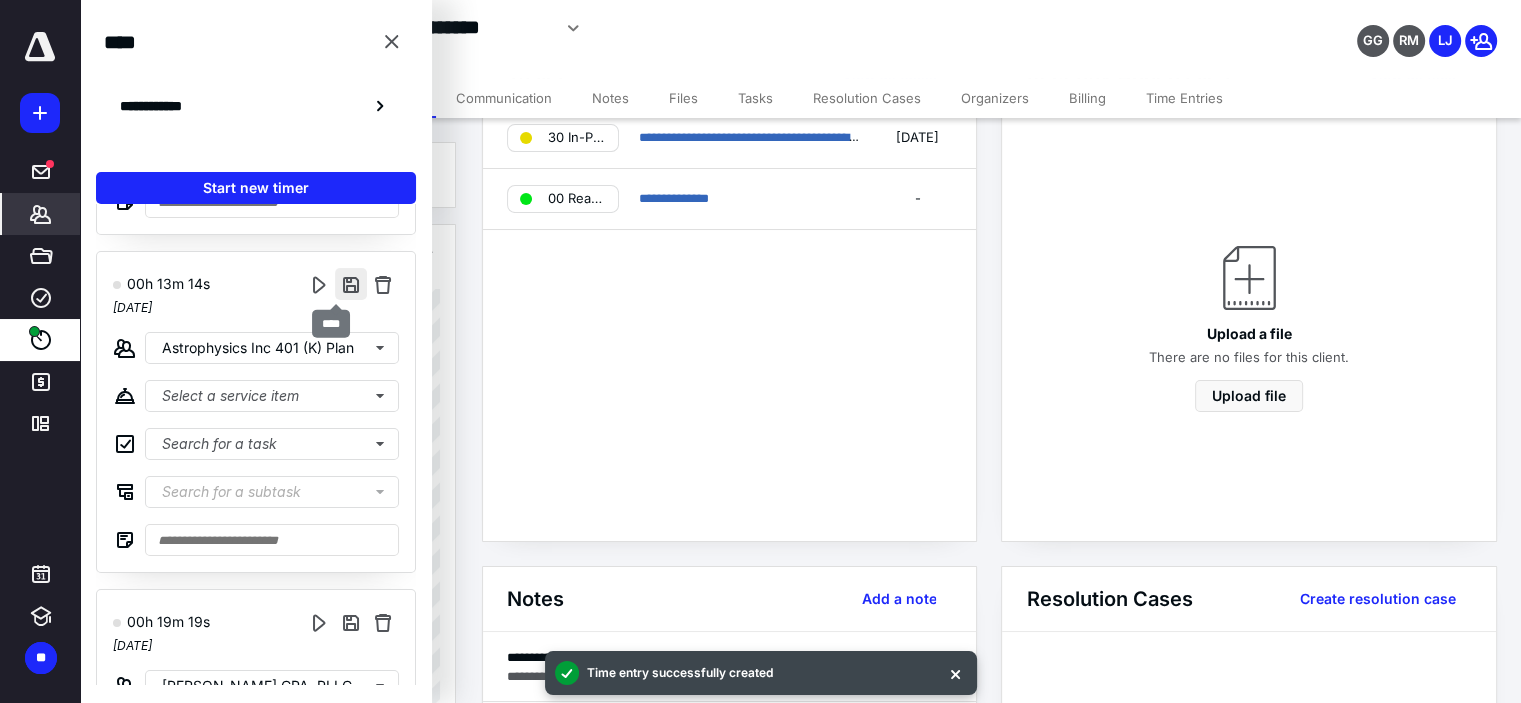 type on "***" 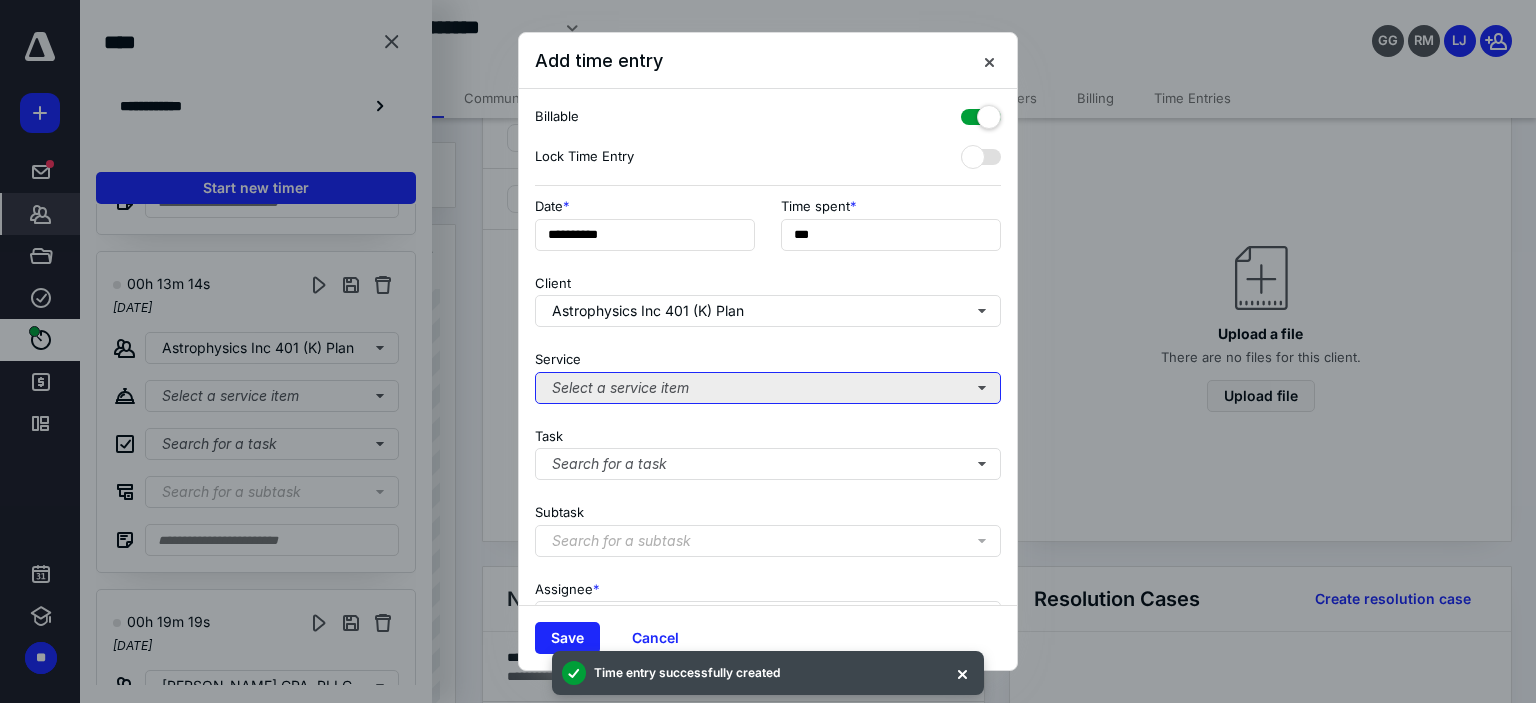 click on "Select a service item" at bounding box center [768, 388] 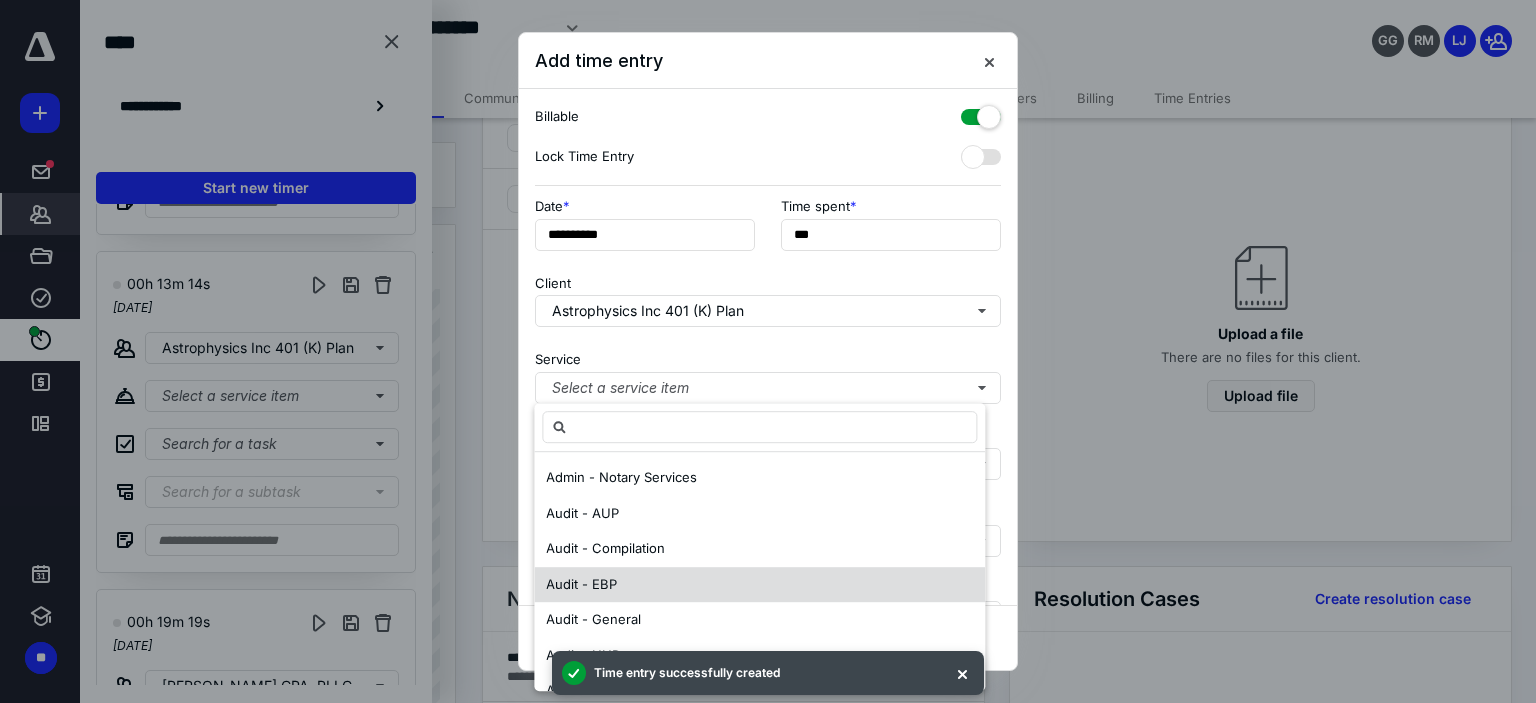 click on "Audit - EBP" at bounding box center (759, 585) 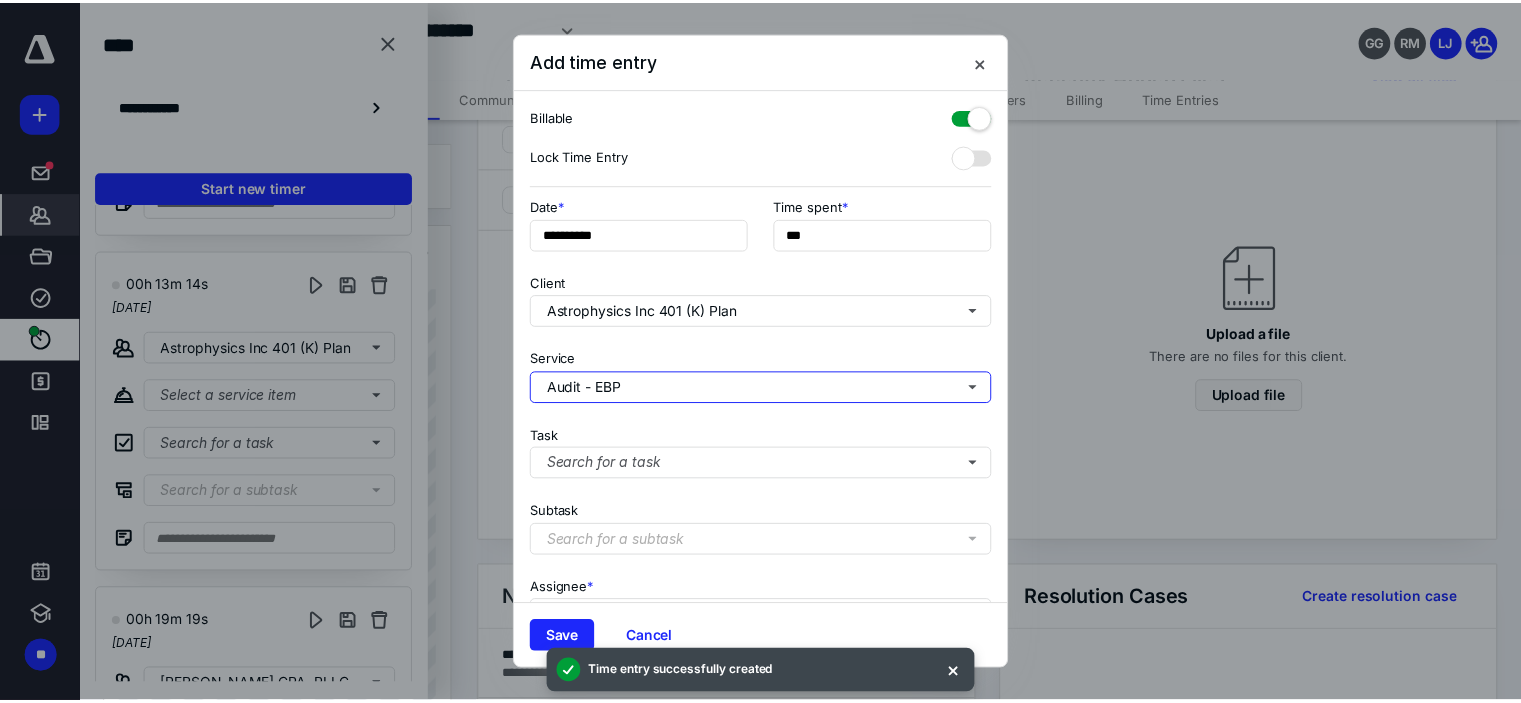 scroll, scrollTop: 197, scrollLeft: 0, axis: vertical 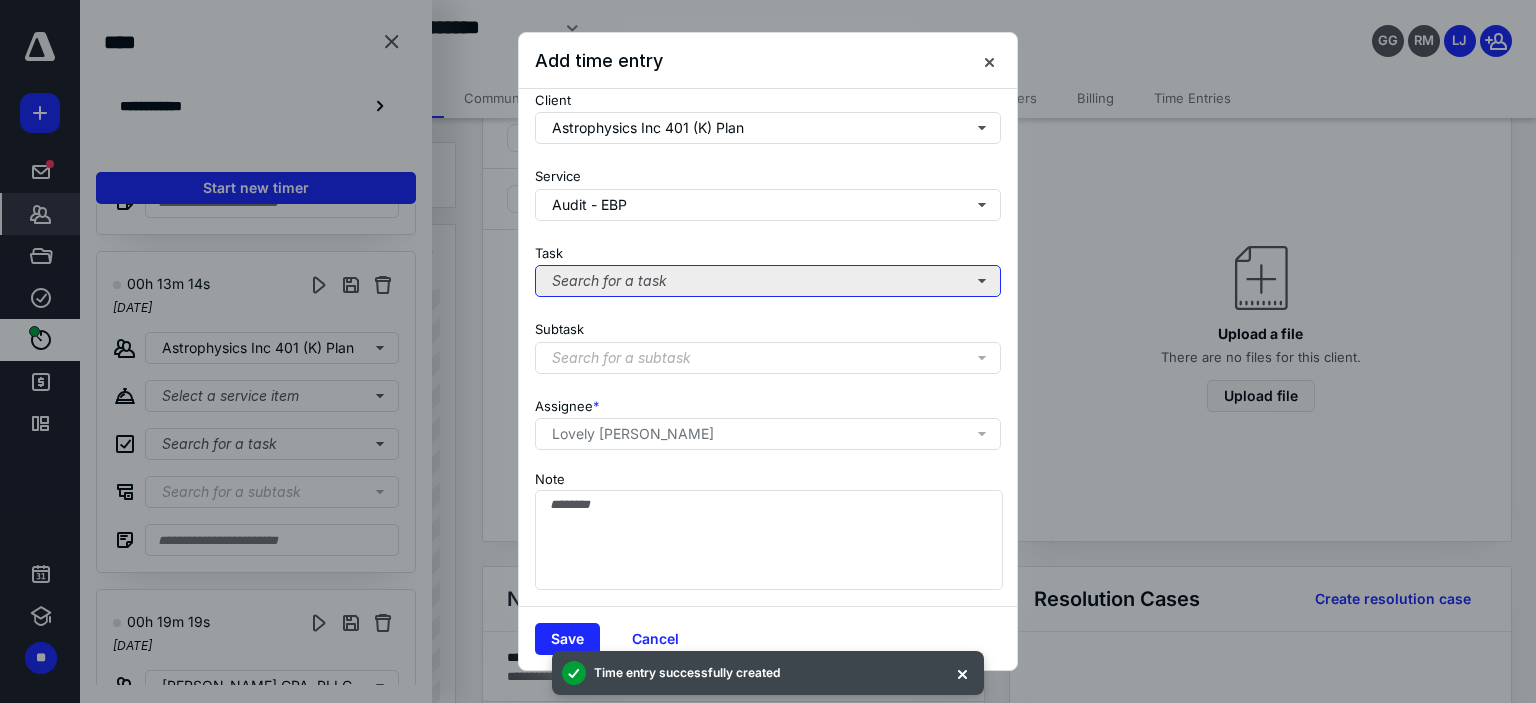 click on "Search for a task" at bounding box center [768, 281] 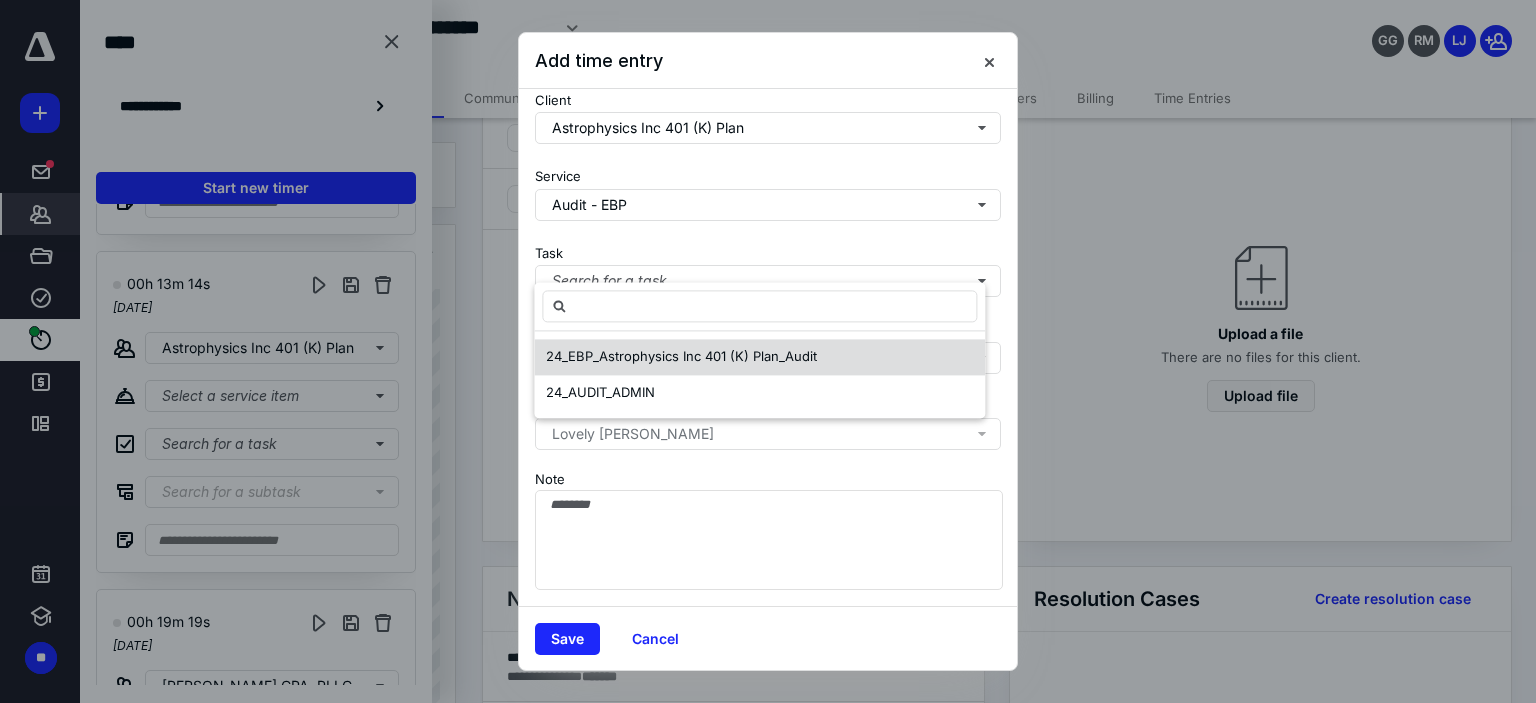 click on "24_EBP_Astrophysics Inc 401 (K) Plan_Audit" at bounding box center [681, 356] 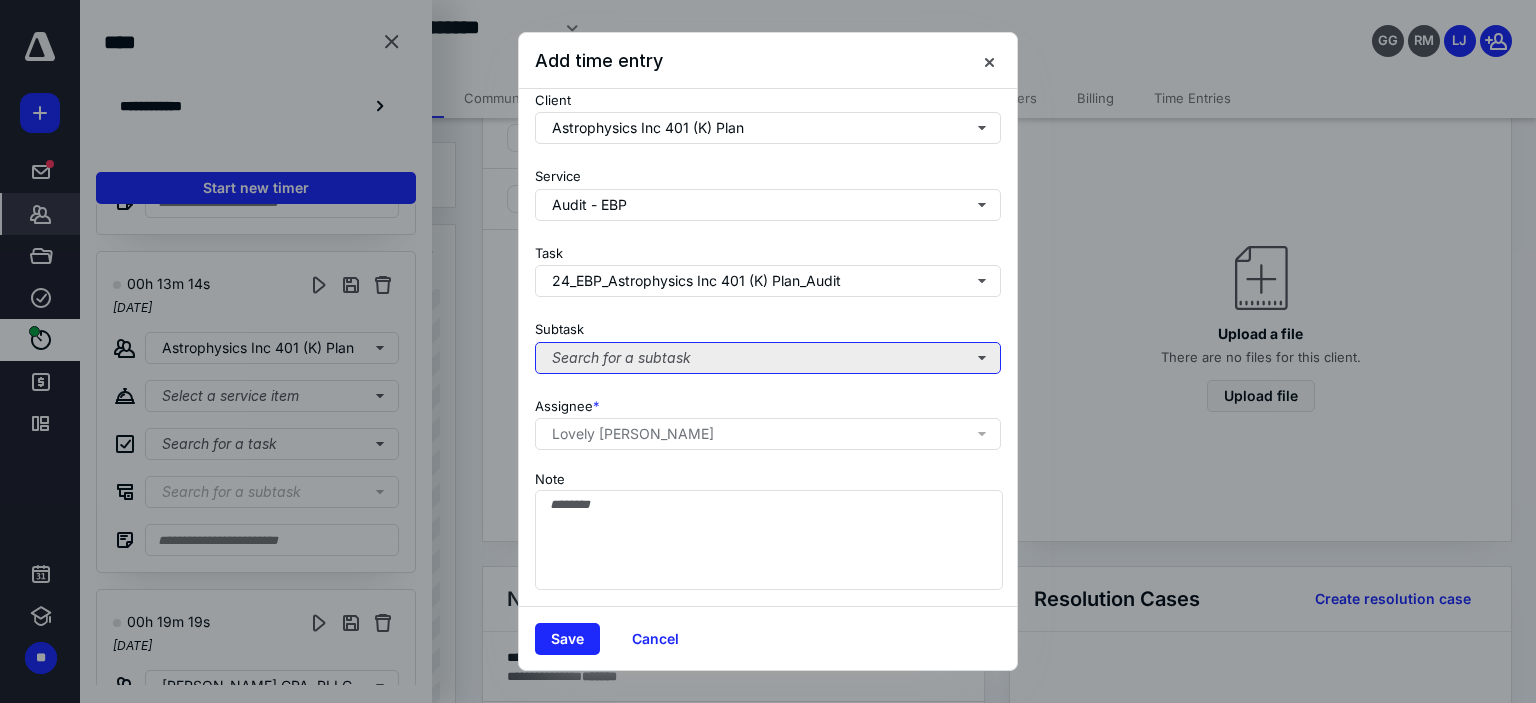click on "Search for a subtask" at bounding box center [768, 358] 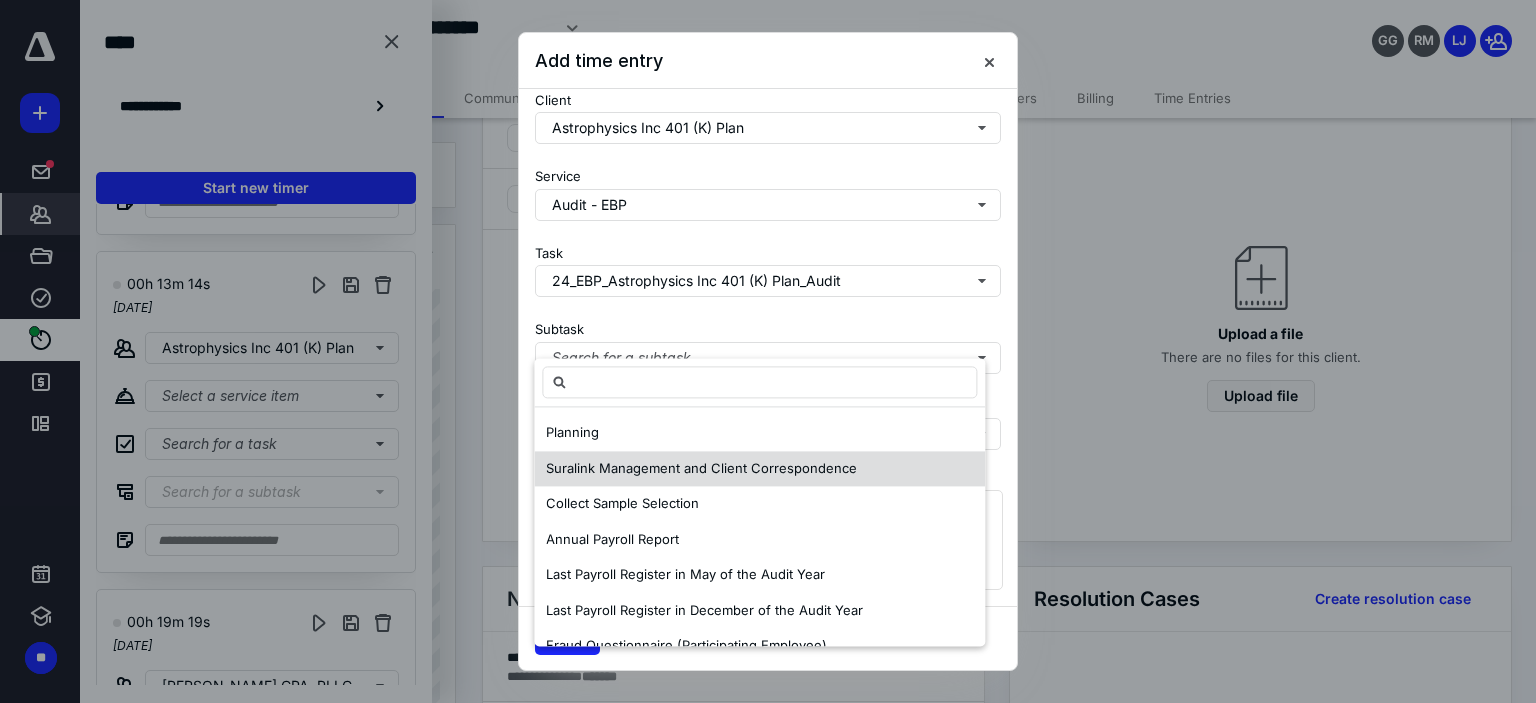 click on "Suralink Management and Client Correspondence" at bounding box center [701, 468] 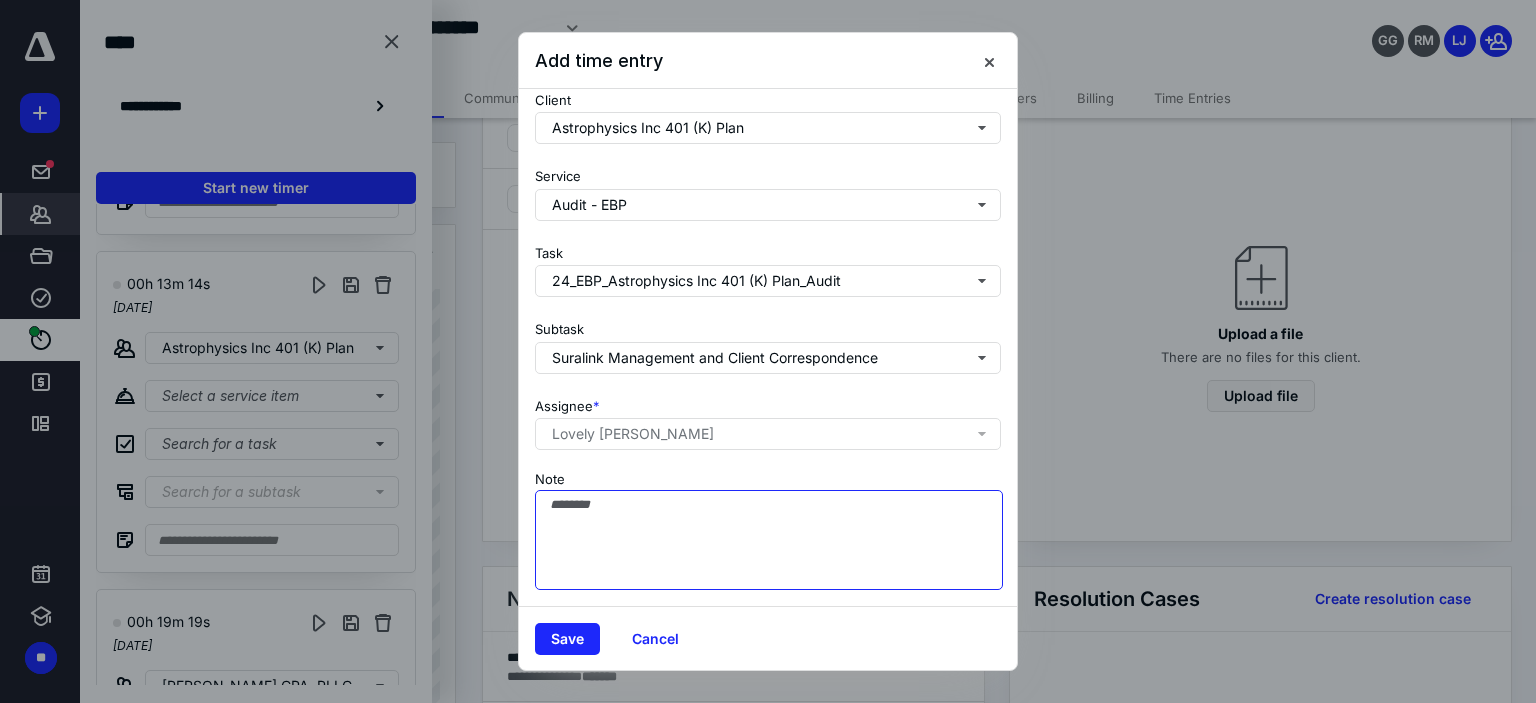 click on "Note" at bounding box center (769, 540) 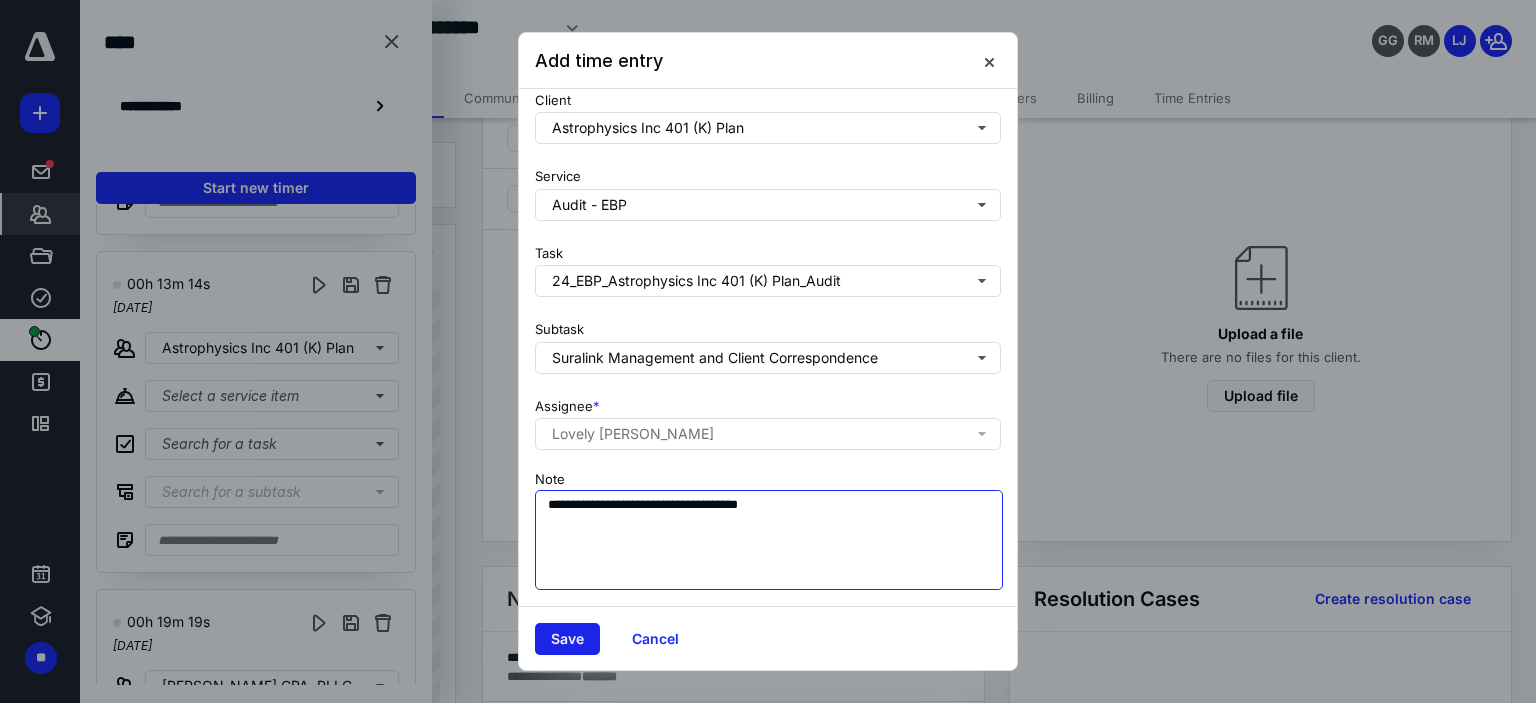 type on "**********" 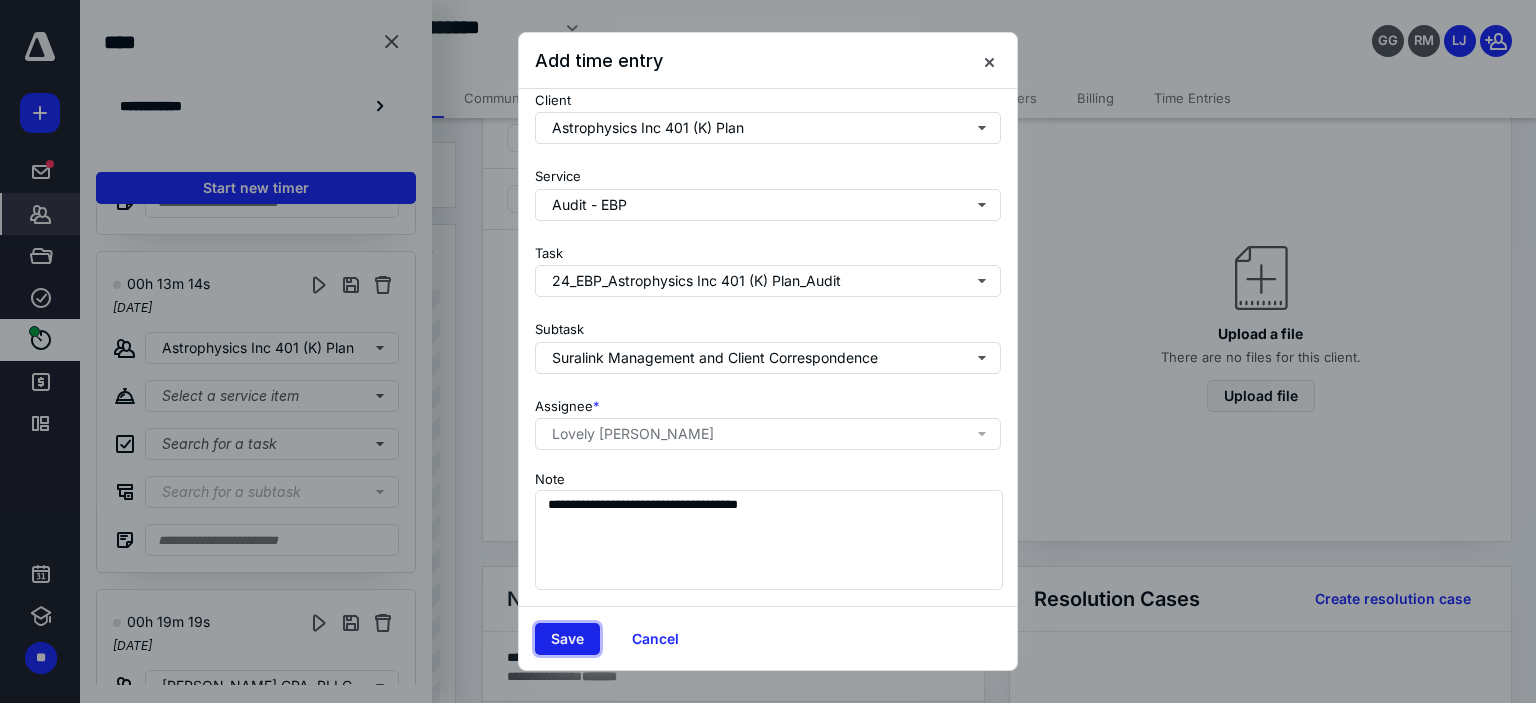 click on "Save" at bounding box center [567, 639] 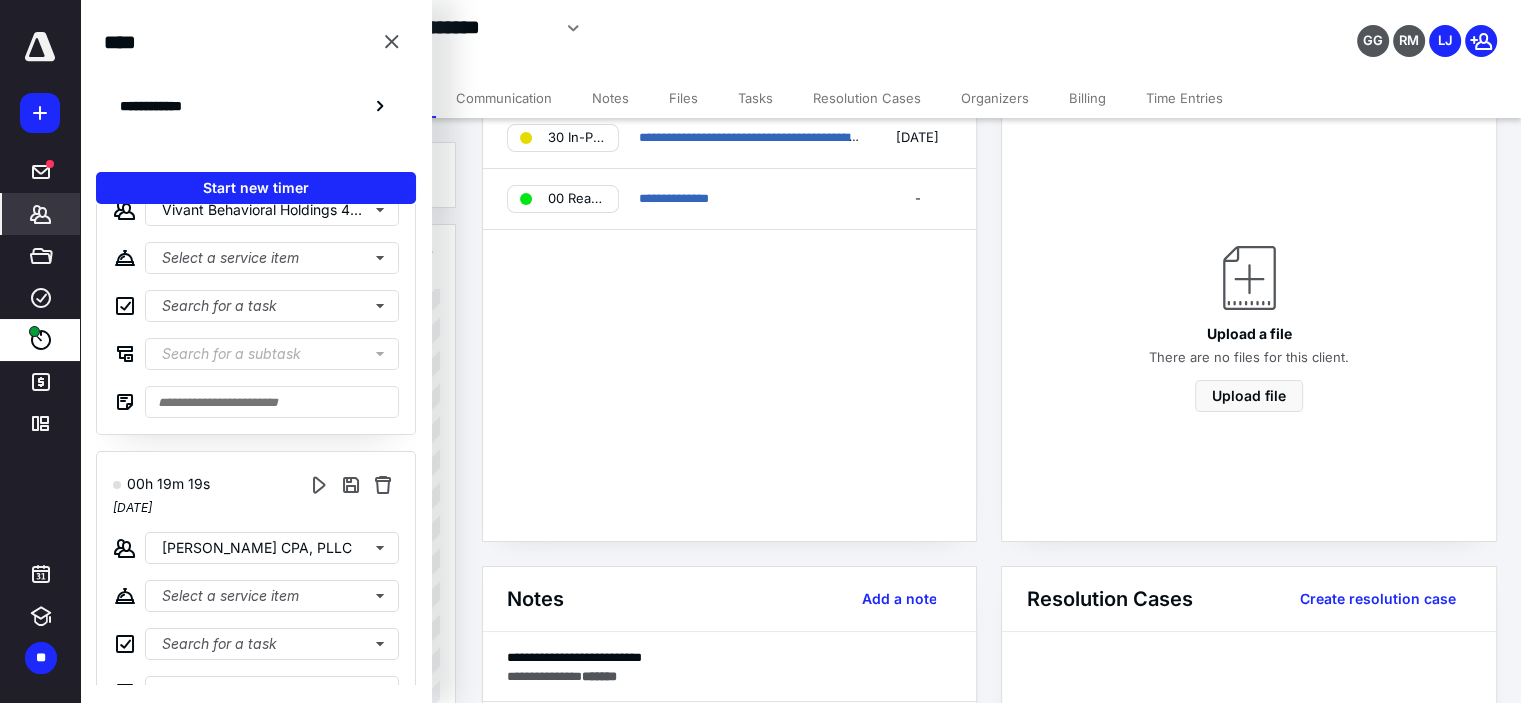 scroll, scrollTop: 0, scrollLeft: 0, axis: both 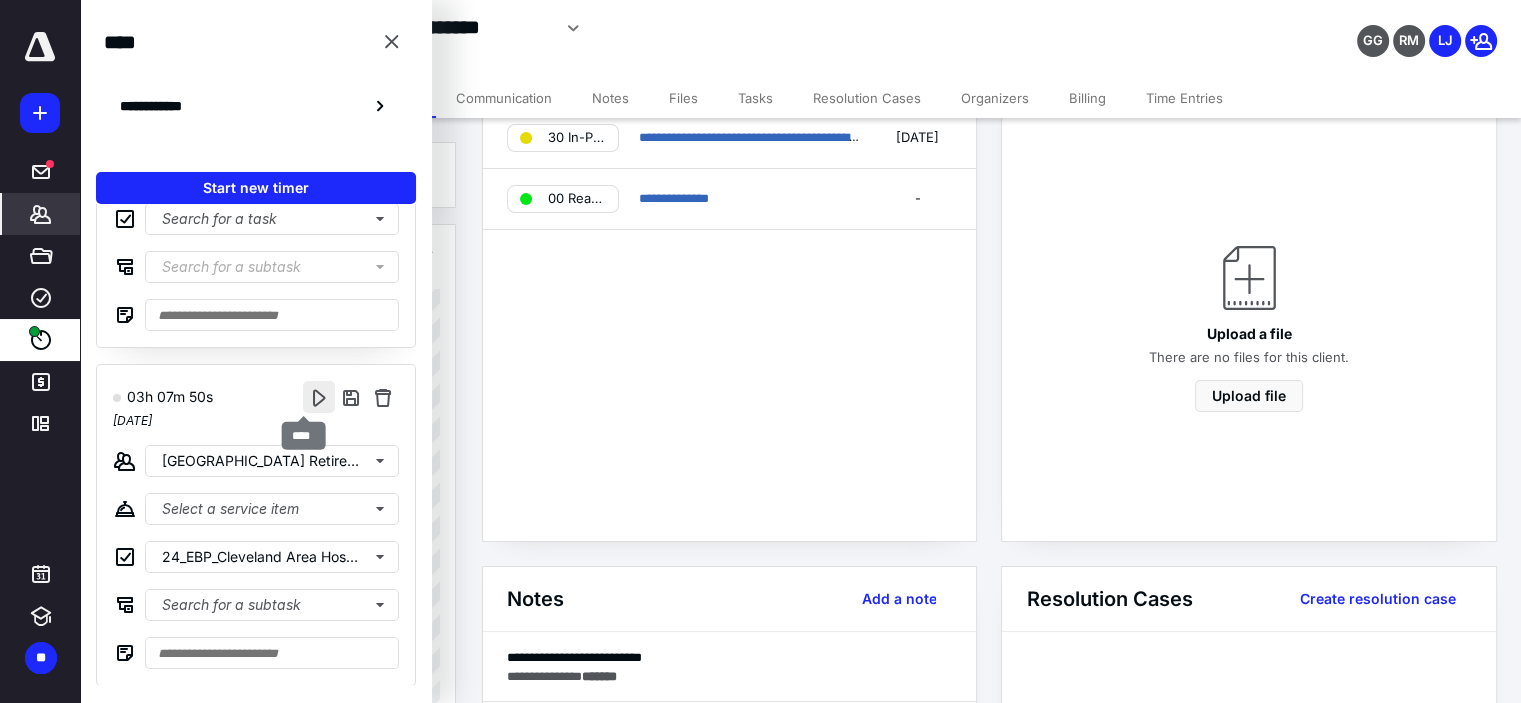 click at bounding box center [319, 397] 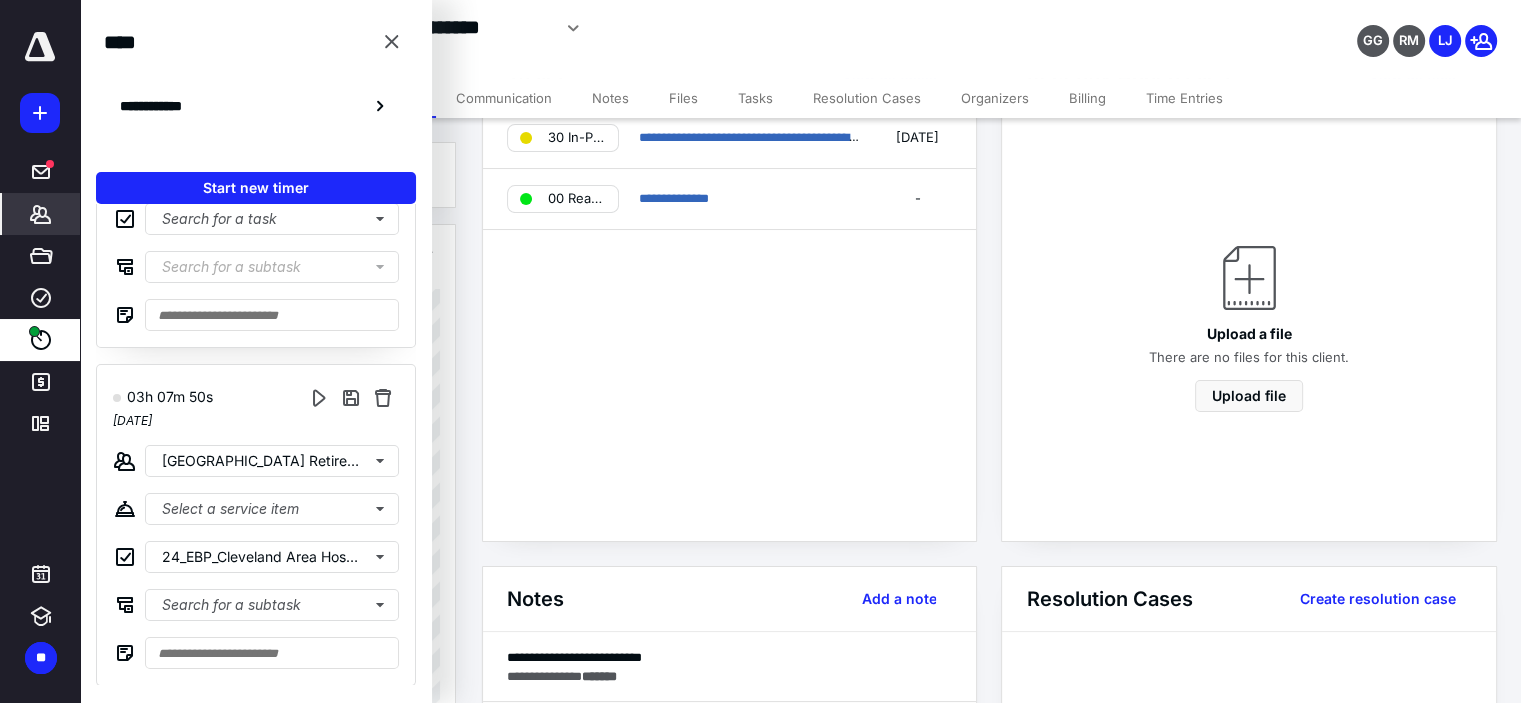 scroll, scrollTop: 0, scrollLeft: 0, axis: both 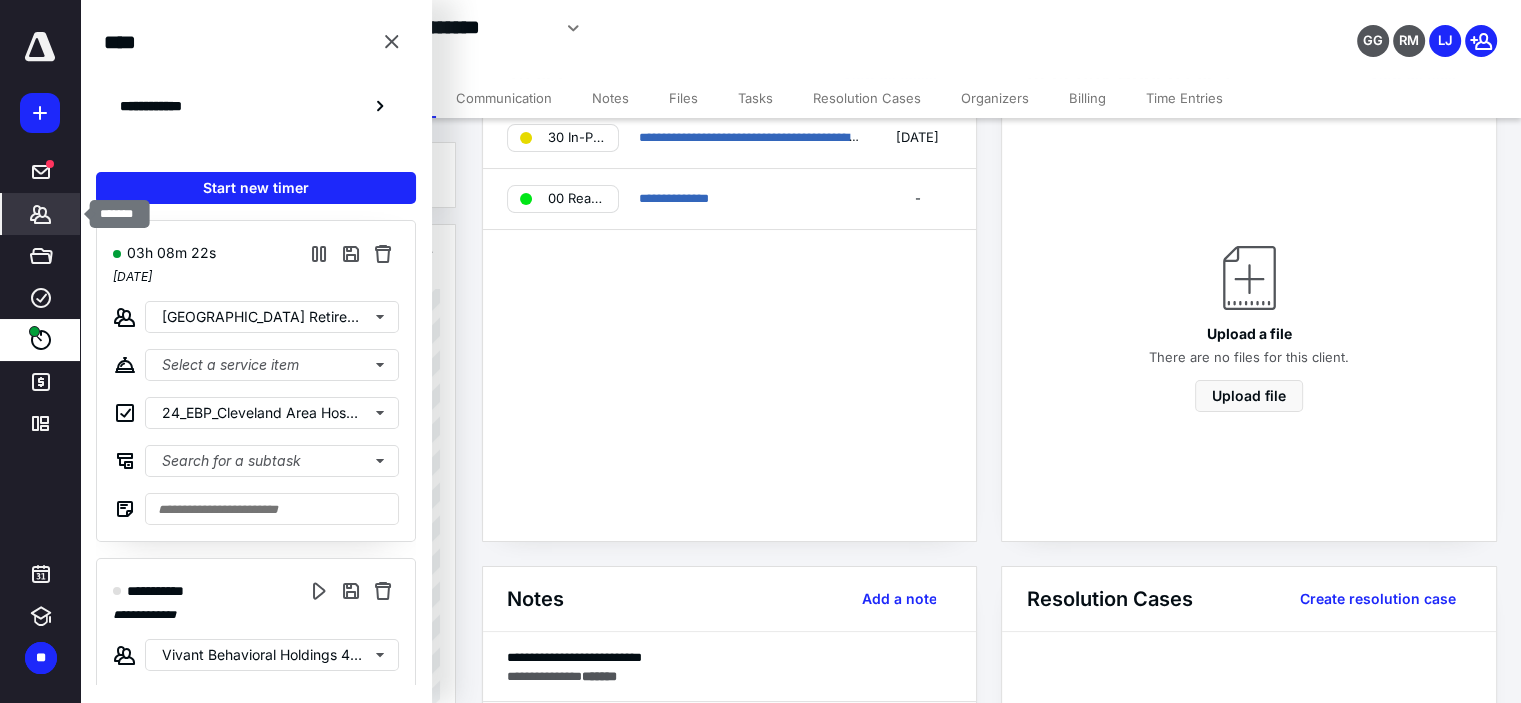 click on "*******" at bounding box center (41, 214) 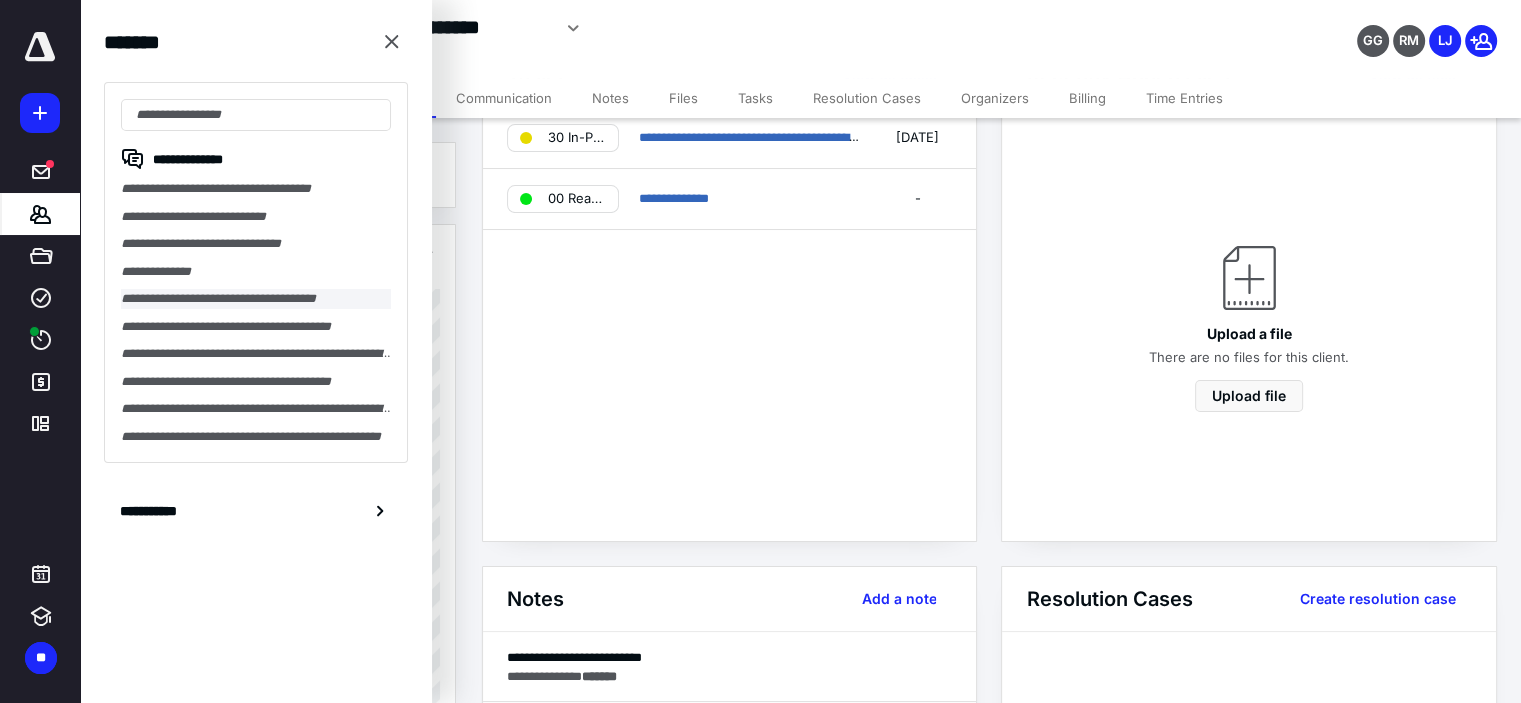 click on "**********" at bounding box center (256, 299) 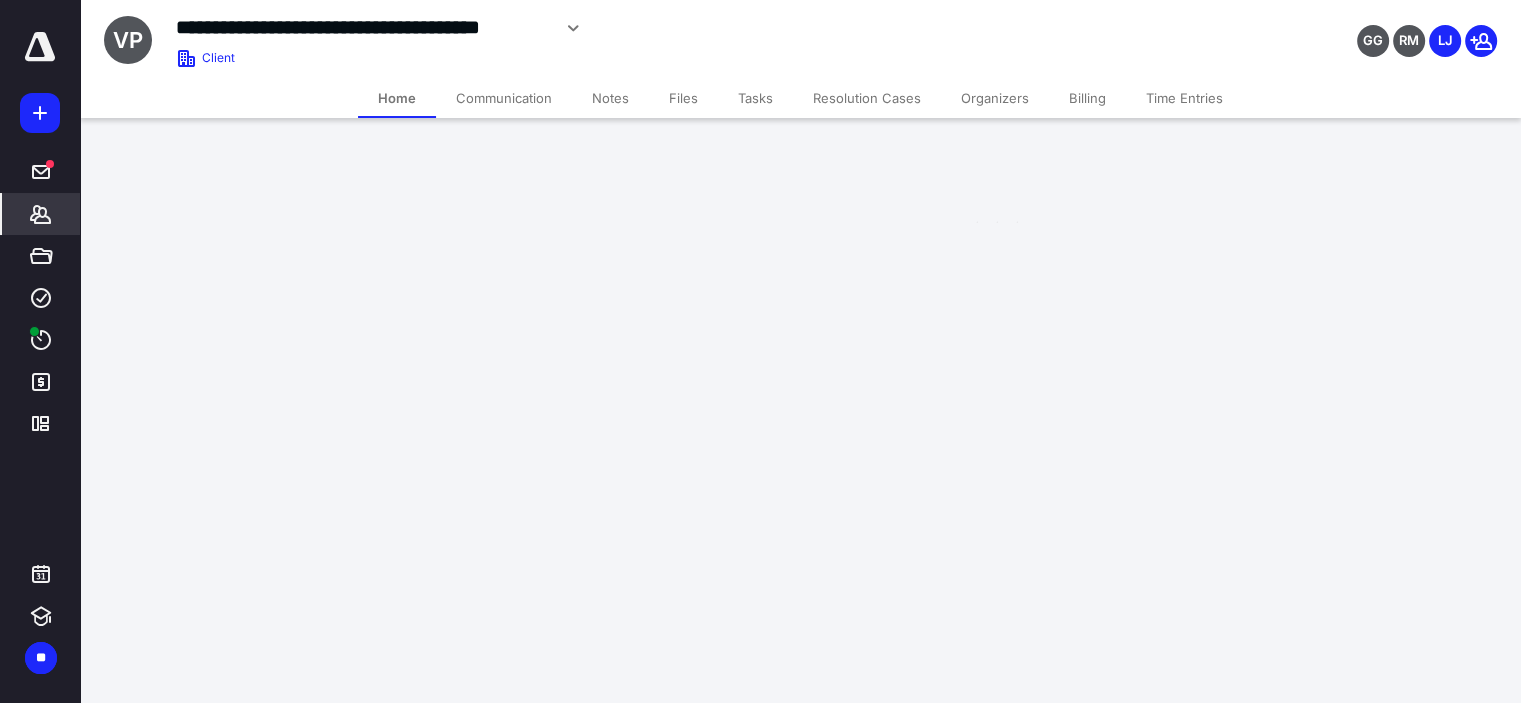 scroll, scrollTop: 0, scrollLeft: 0, axis: both 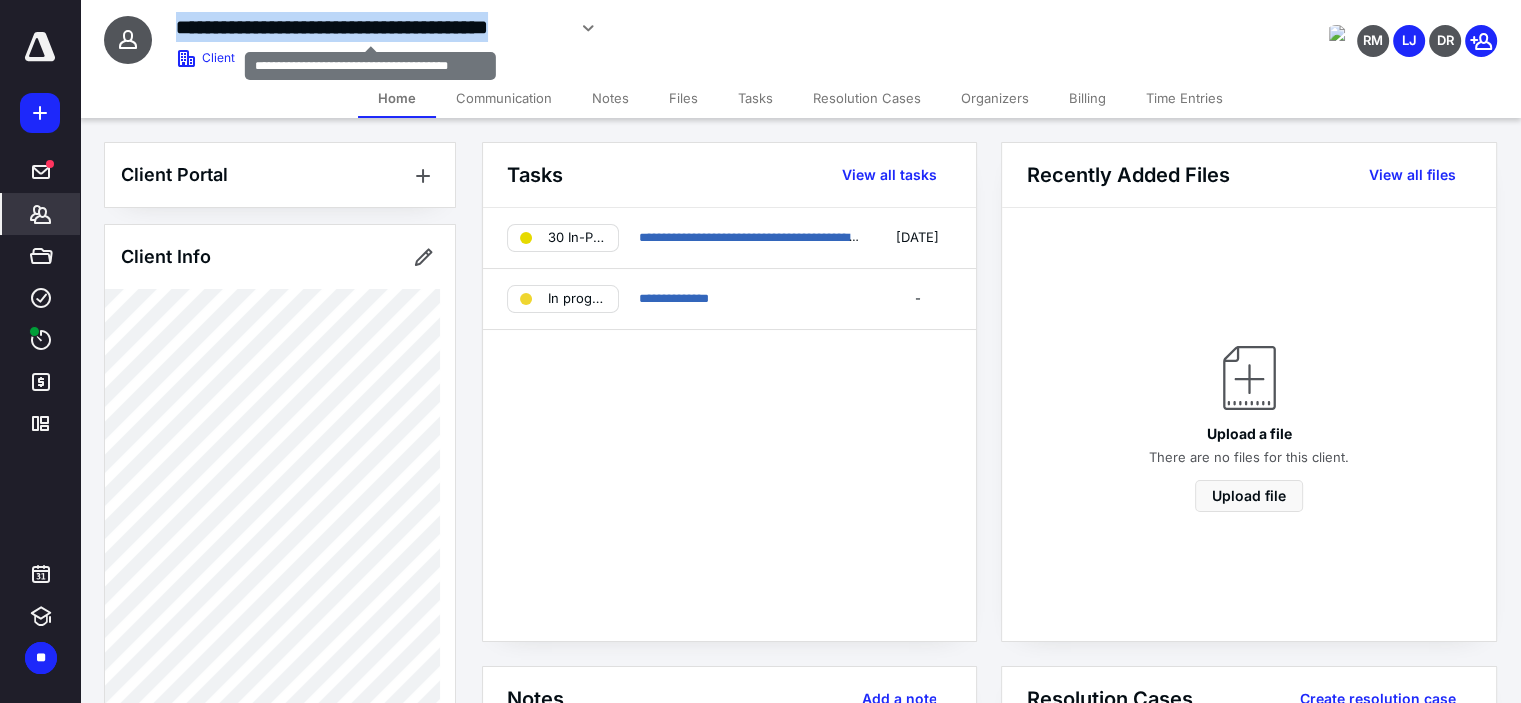 drag, startPoint x: 182, startPoint y: 27, endPoint x: 562, endPoint y: 27, distance: 380 